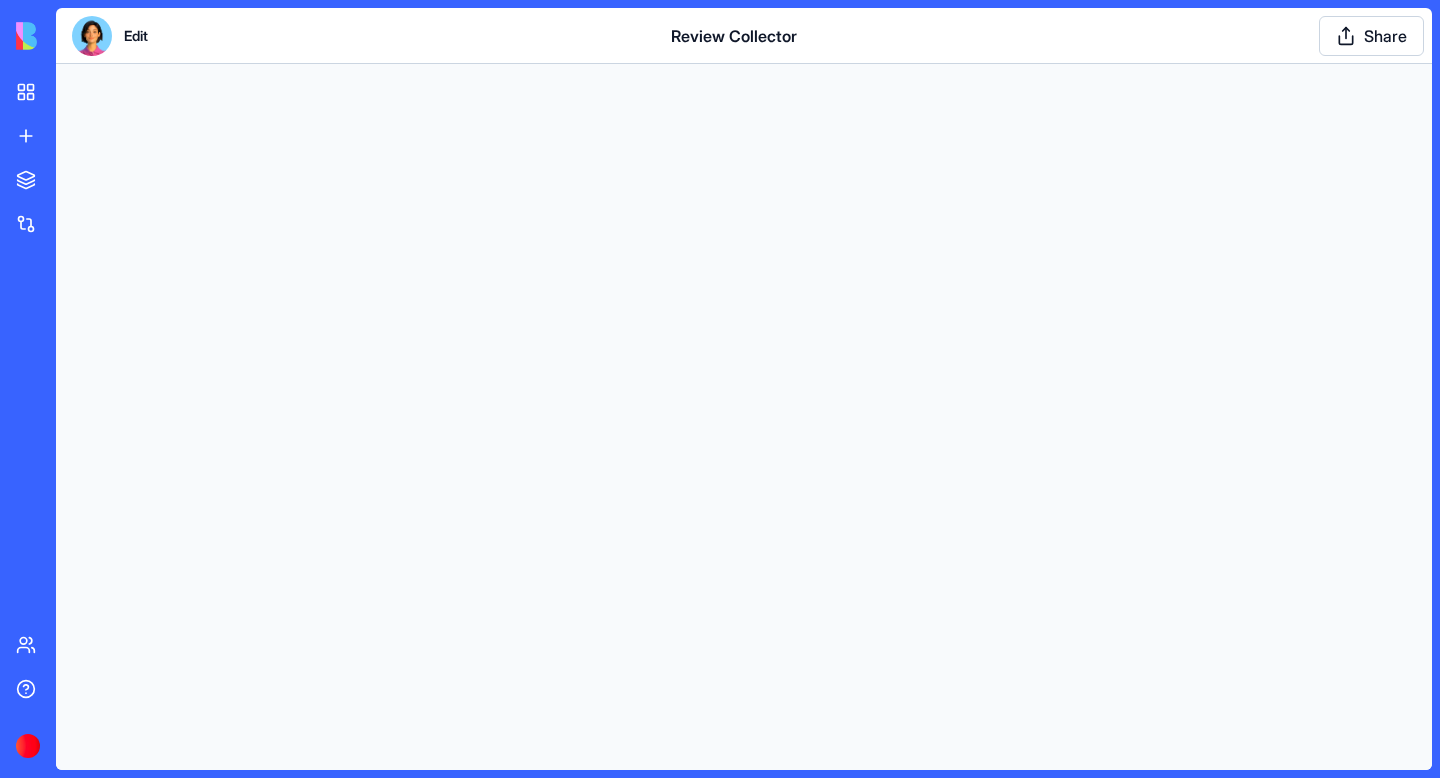 scroll, scrollTop: 0, scrollLeft: 0, axis: both 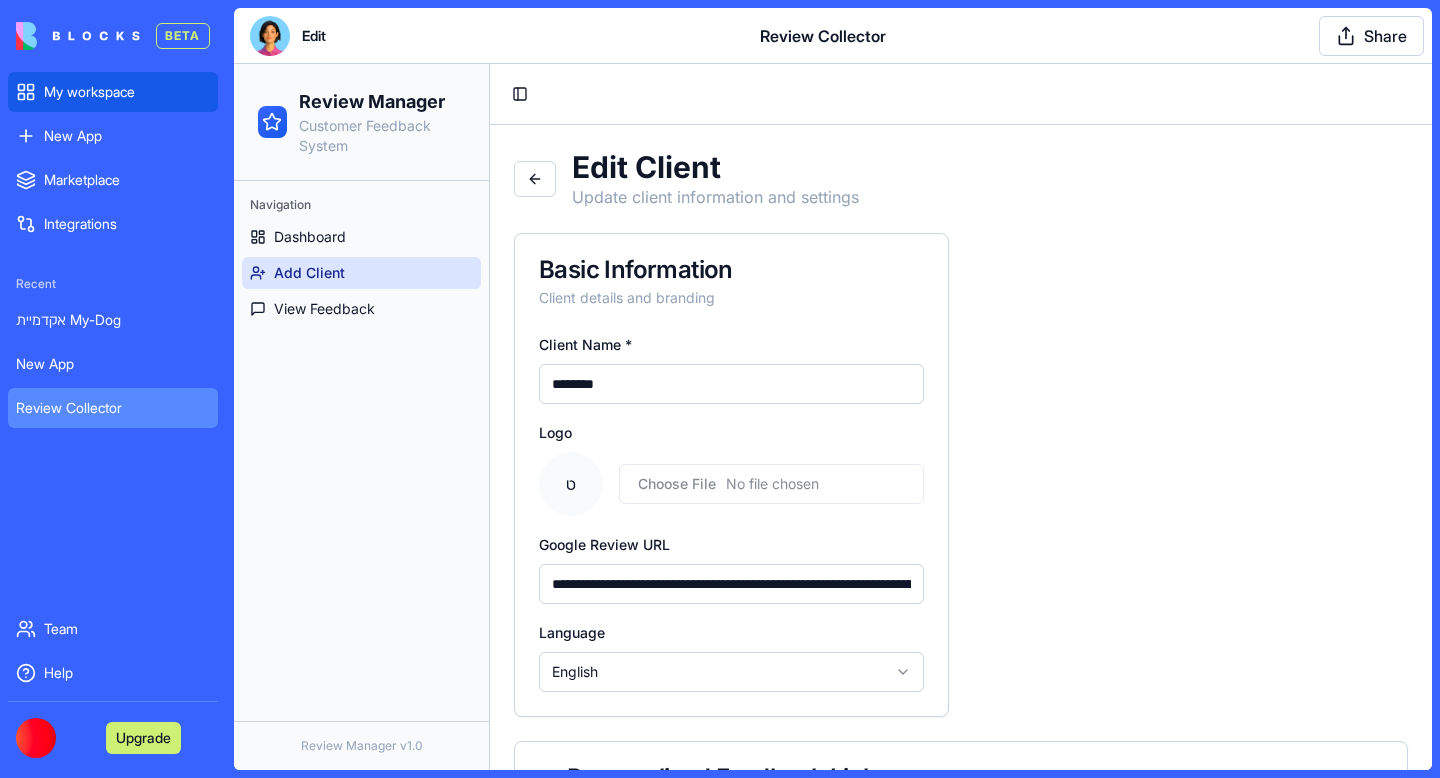 click on "My workspace" at bounding box center [127, 92] 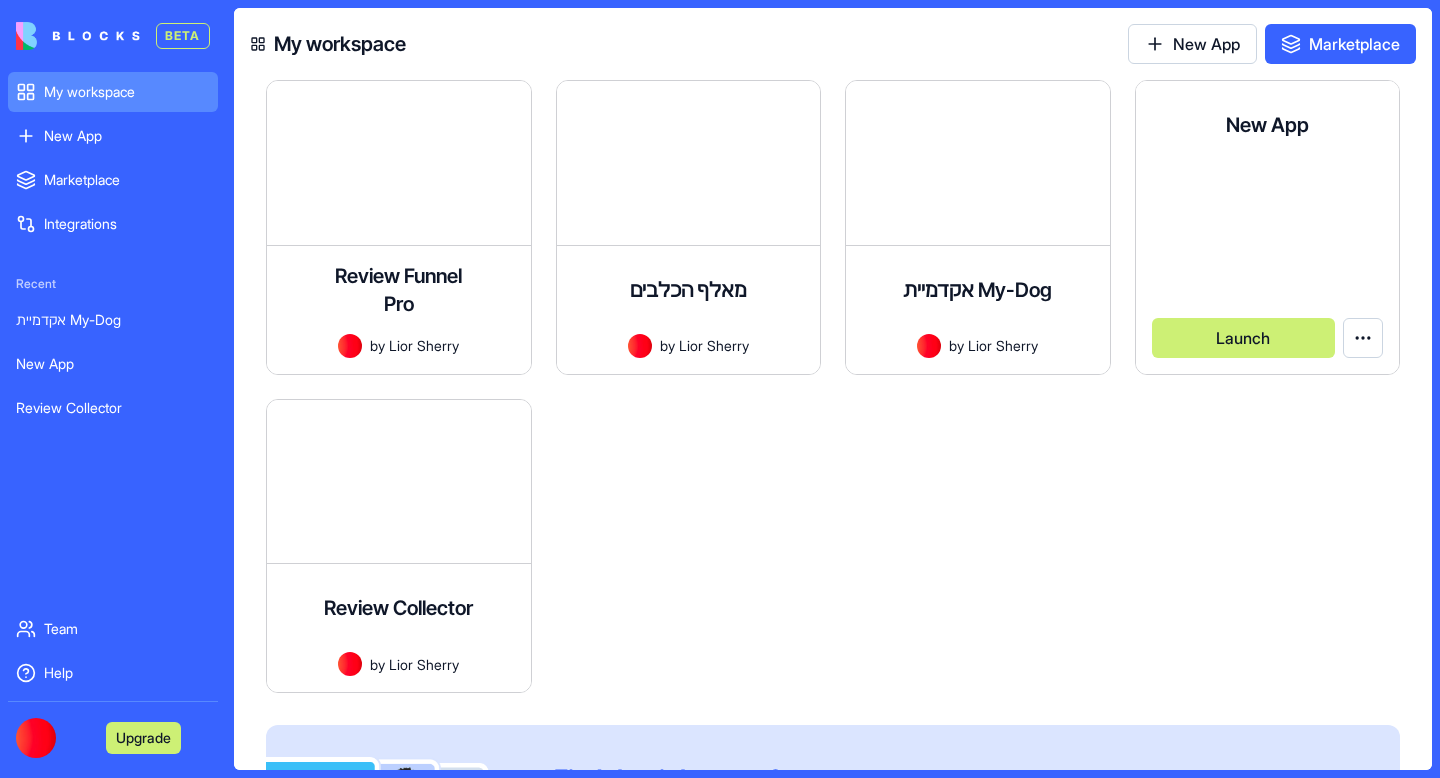 click on "BETA My workspace New App
To pick up a draggable item, press the space bar.
While dragging, use the arrow keys to move the item.
Press space again to drop the item in its new position, or press escape to cancel.
Marketplace Integrations Recent אקדמיית My-Dog New App Review Collector Team Help Upgrade My workspace New App Marketplace Review Funnel Pro A customizable review collection app for marketing agencies to implement for multiple business clients, directing 5-star reviewers to Google Business while collecting private feedback from others. by Lior Sherry Launch מאלף הכלבים אפליקציה לניהול תהליכי אילוף כלבים, מעקב אחר התקדמות, שיתוף סרטונים וסיכומי שיעור, ותקשורת עם הלקוחות by Lior Sherry Launch אקדמיית My-Dog by Lior Sherry Launch New App by Lior Sherry Launch Review Collector by Lior Sherry Launch Find the right apps for you Browse Marketplace" at bounding box center (720, 389) 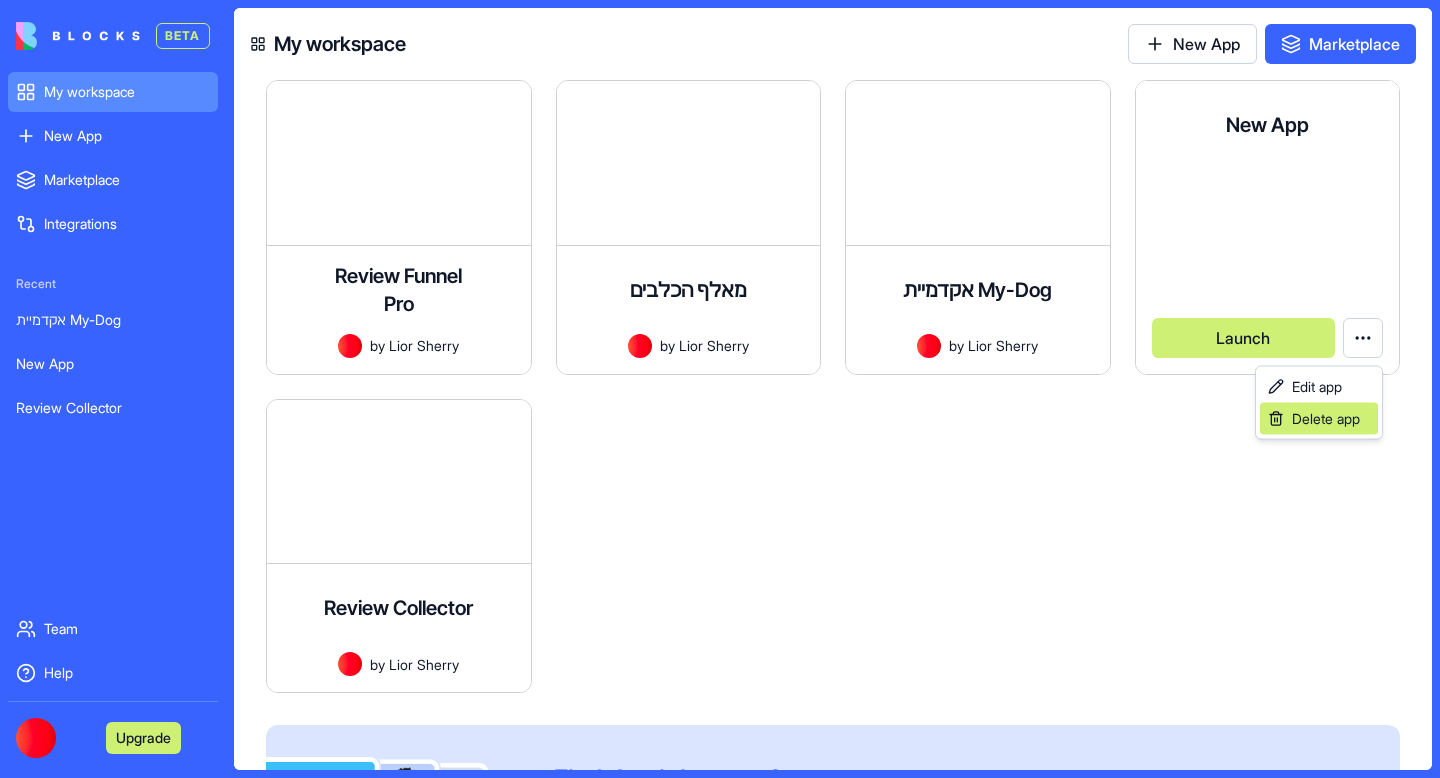 click on "Delete app" at bounding box center (1326, 419) 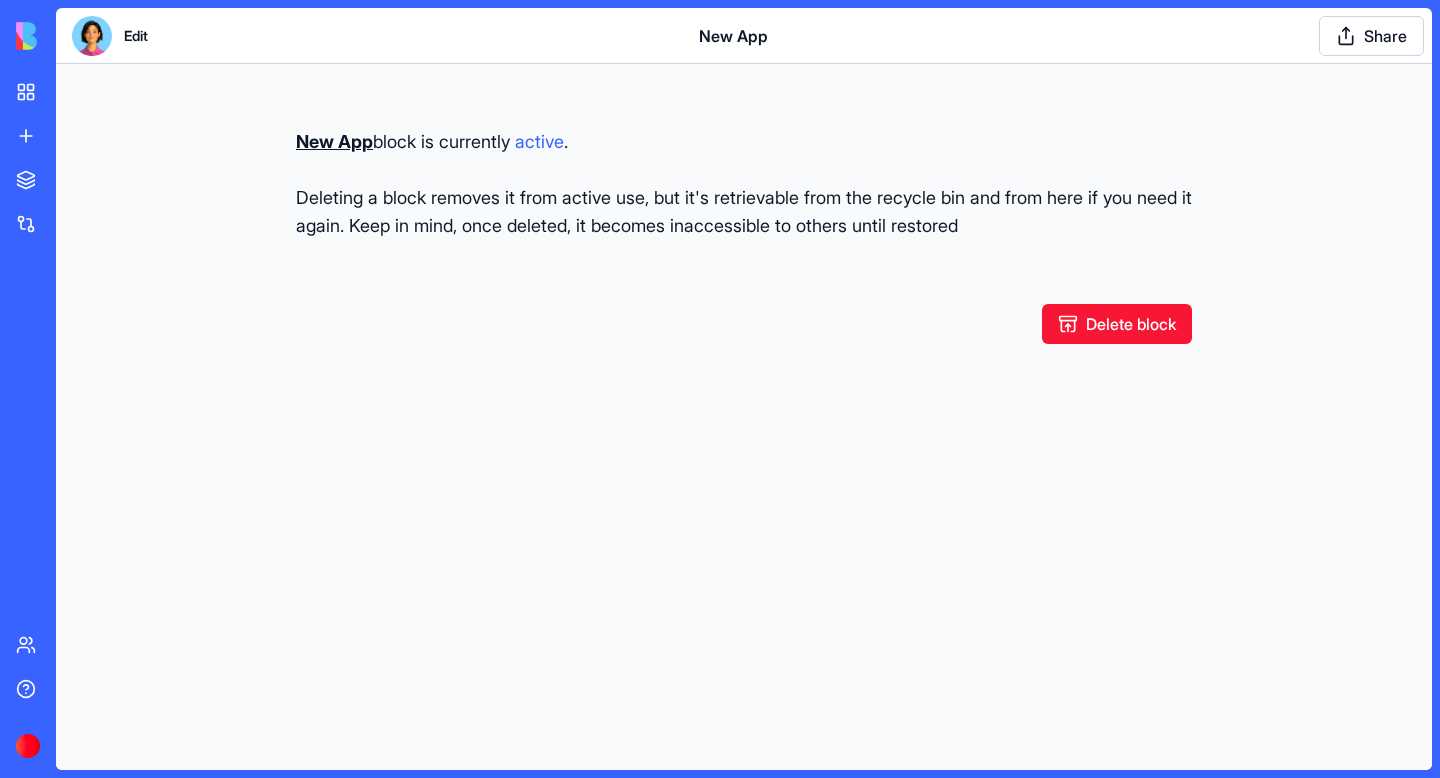 click on "Delete block" at bounding box center [1117, 324] 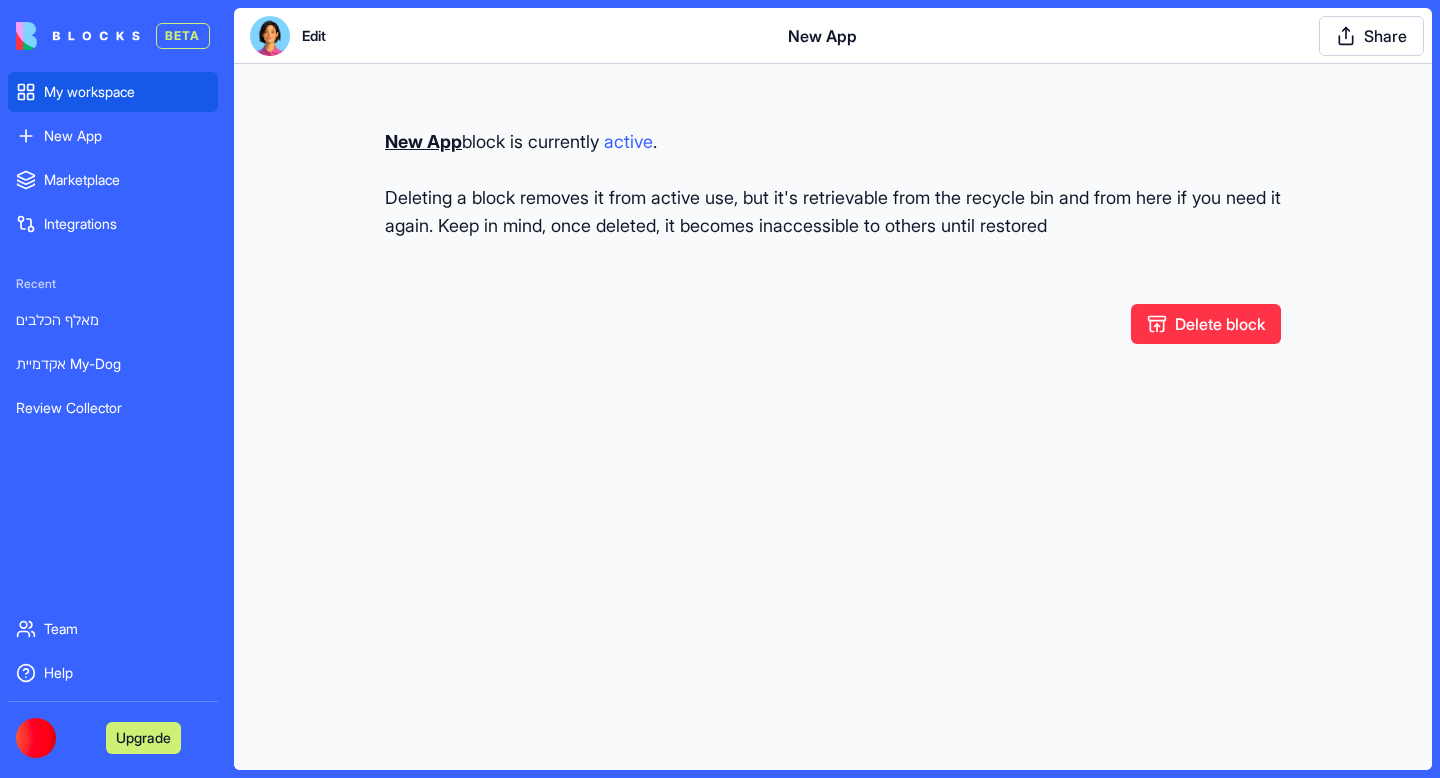 click on "My workspace" at bounding box center [127, 92] 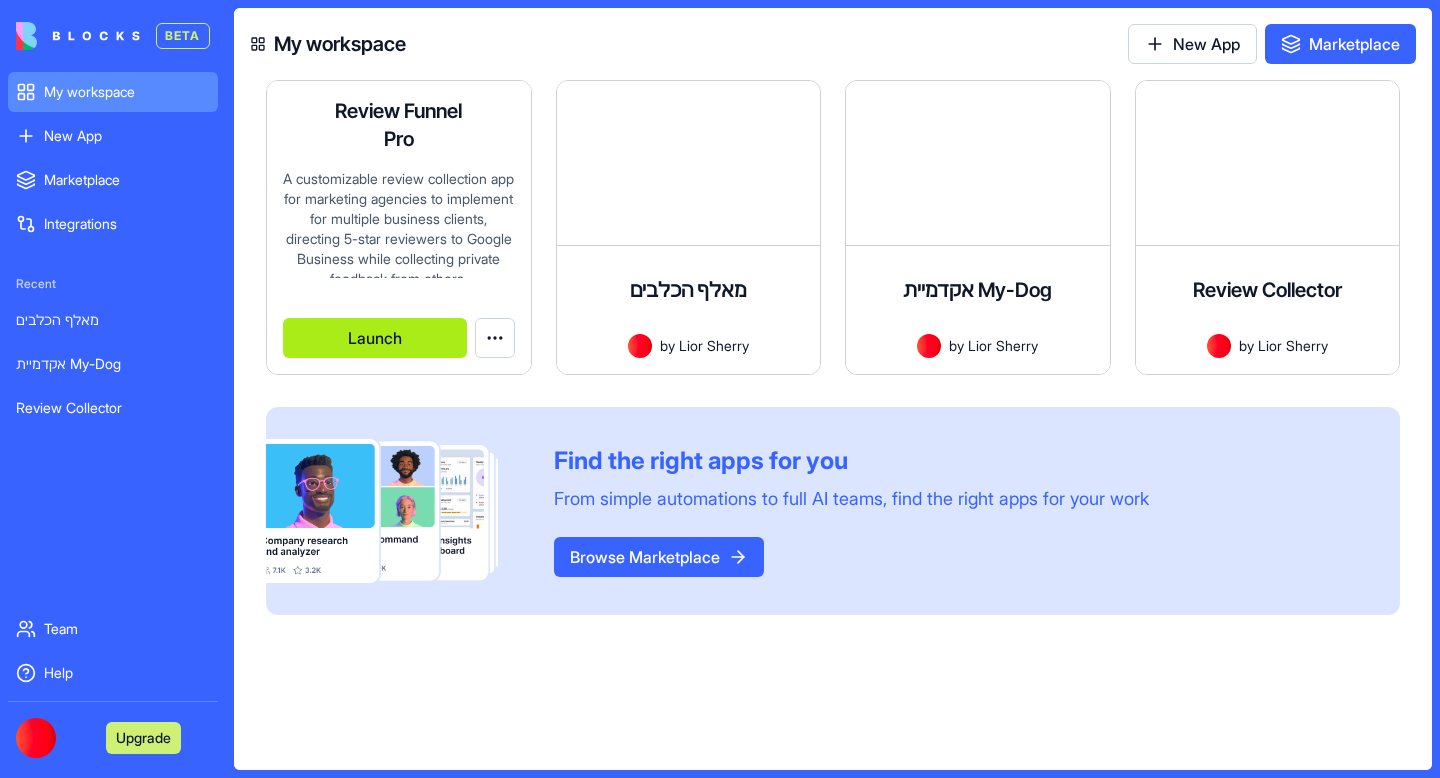 click on "Launch" at bounding box center (375, 338) 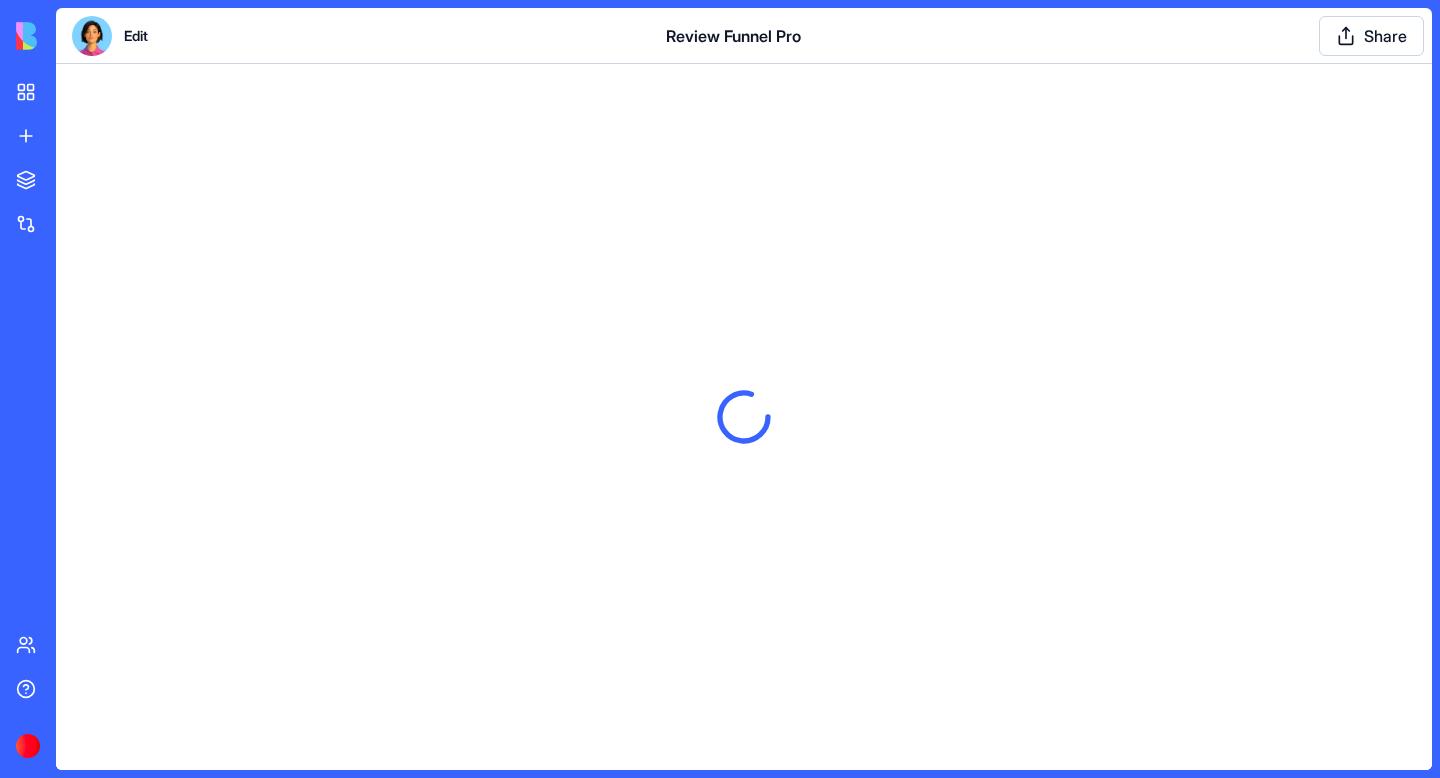 scroll, scrollTop: 0, scrollLeft: 0, axis: both 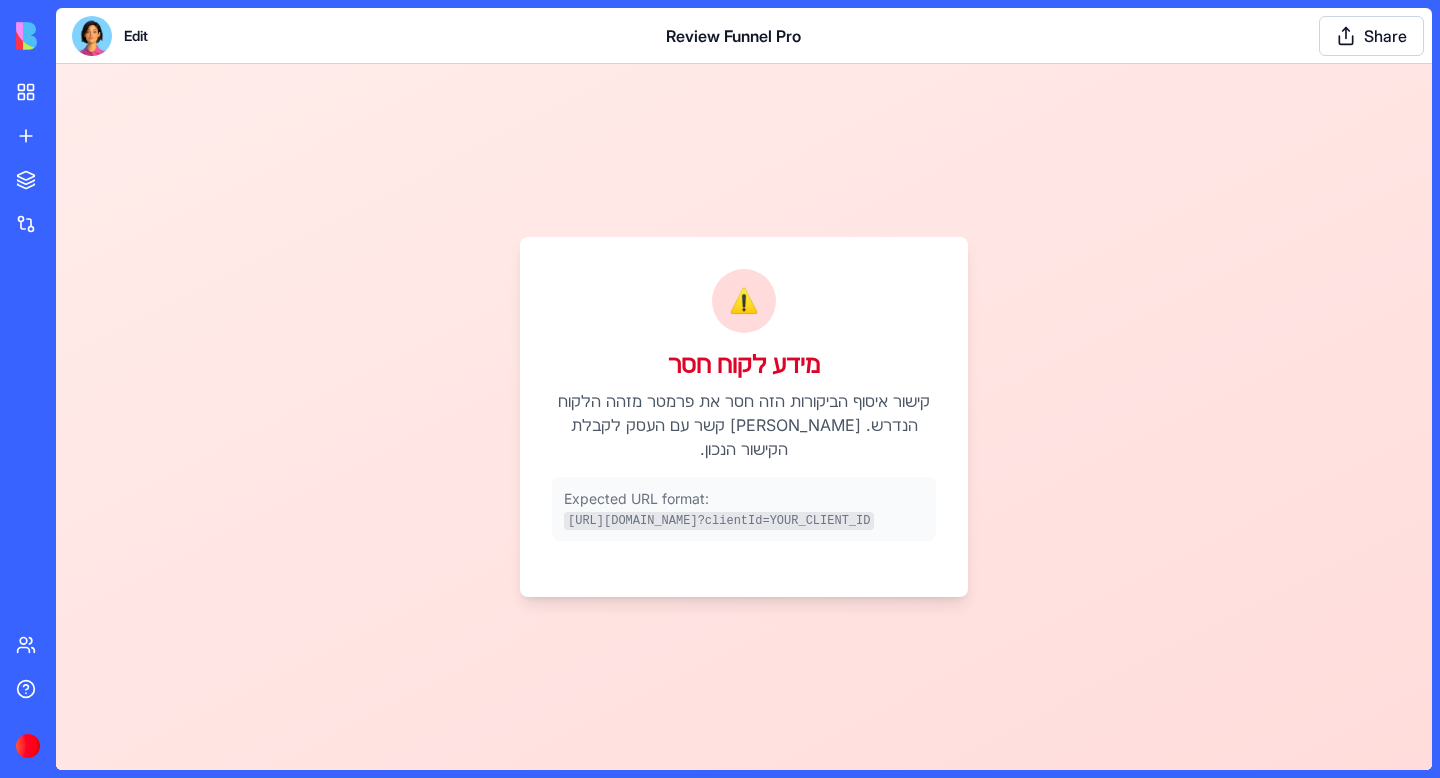 click on "Edit" at bounding box center (136, 36) 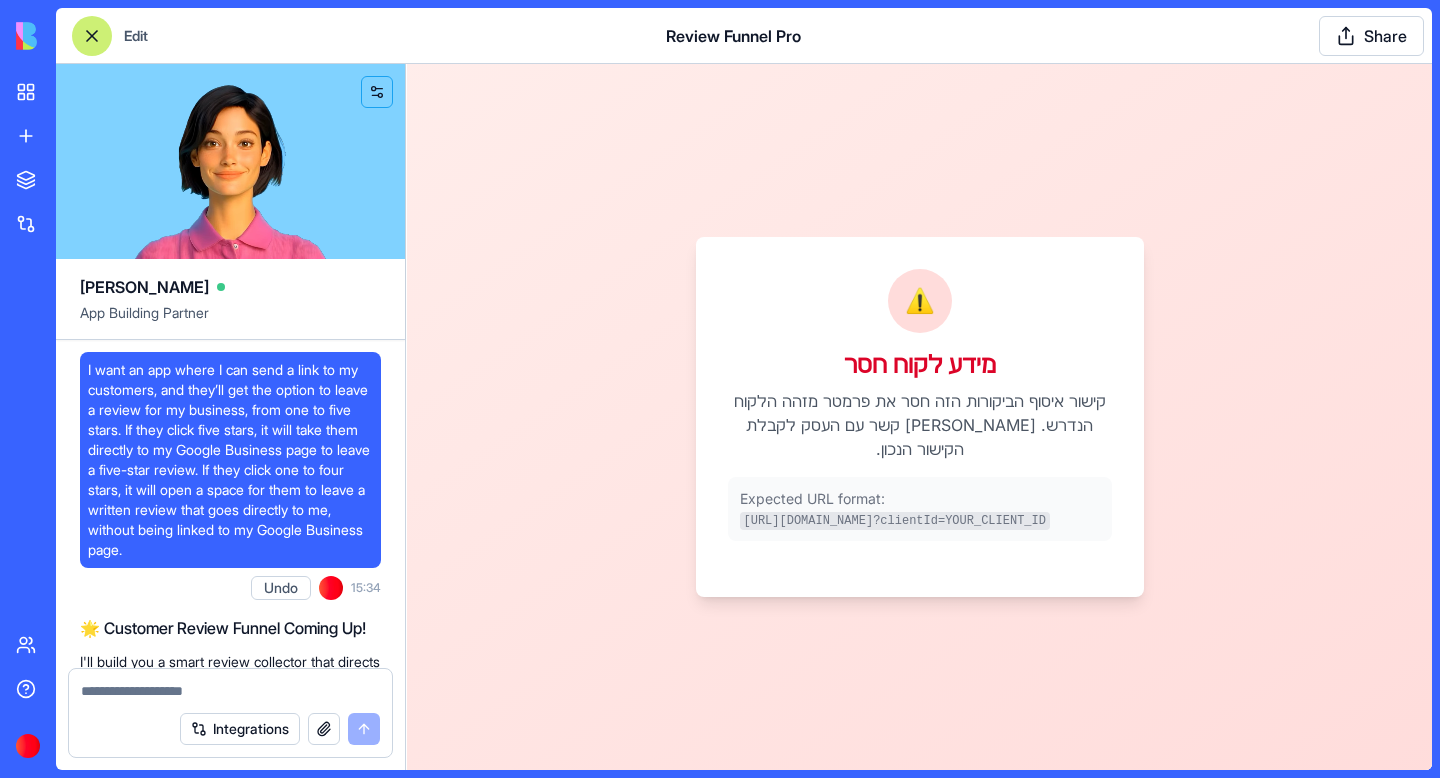 scroll, scrollTop: 41398, scrollLeft: 0, axis: vertical 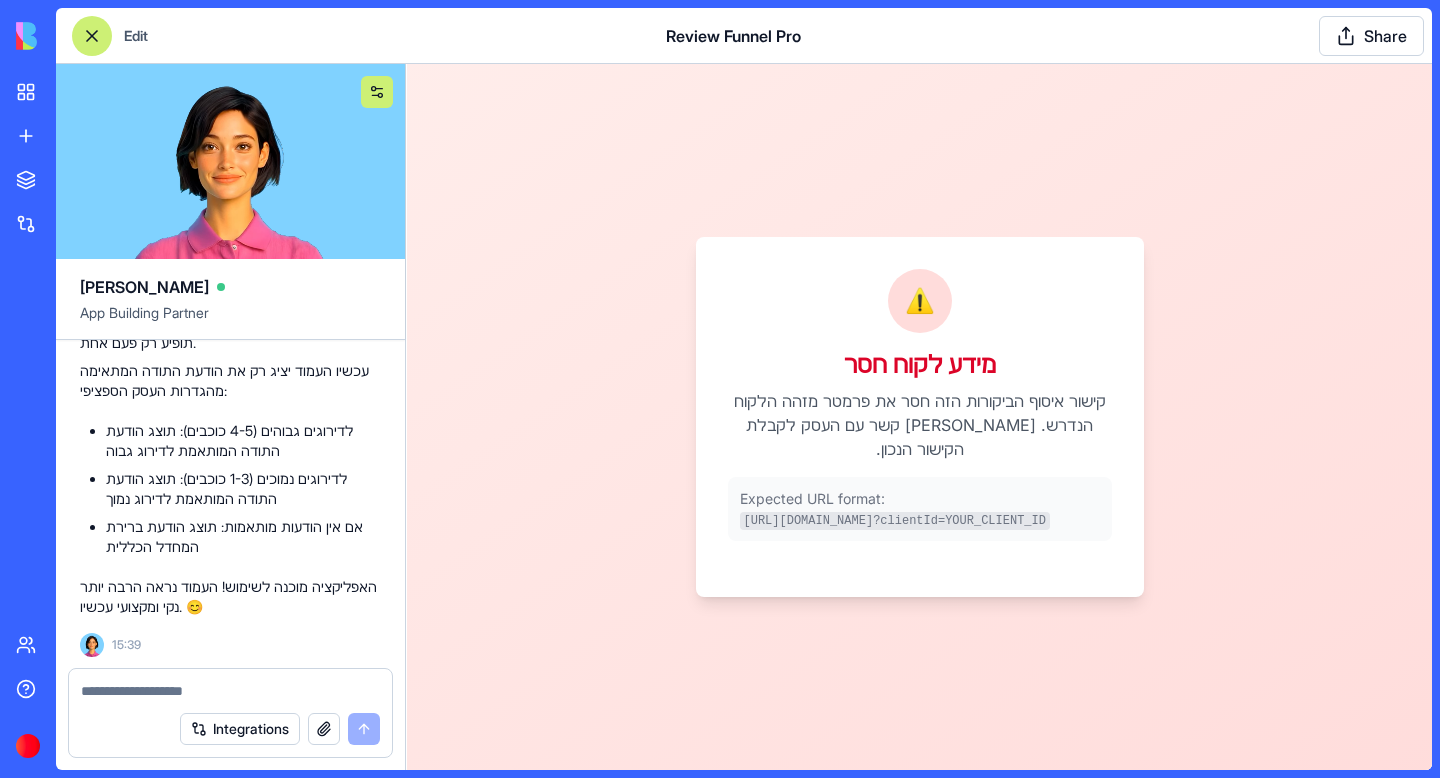 click at bounding box center [377, 92] 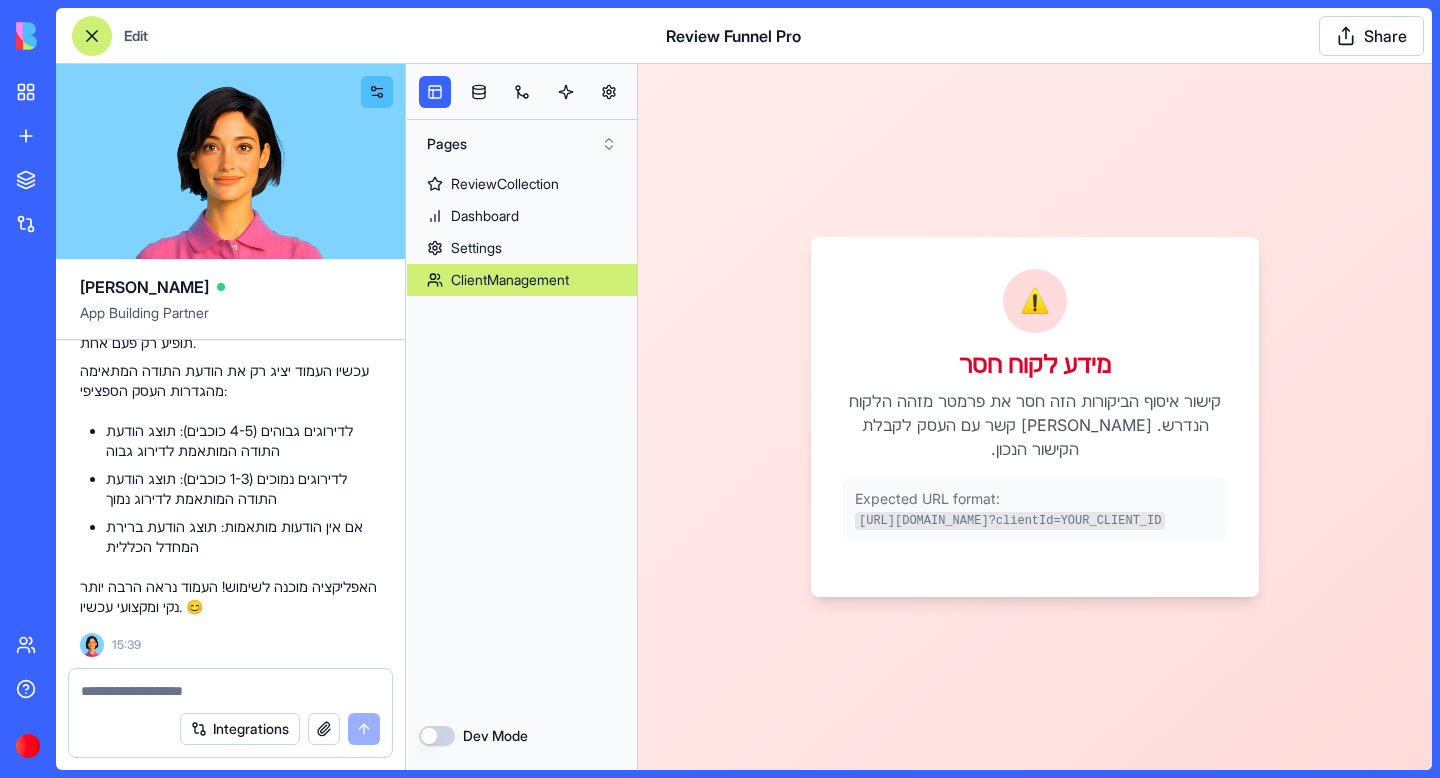 click on "ClientManagement" at bounding box center [510, 280] 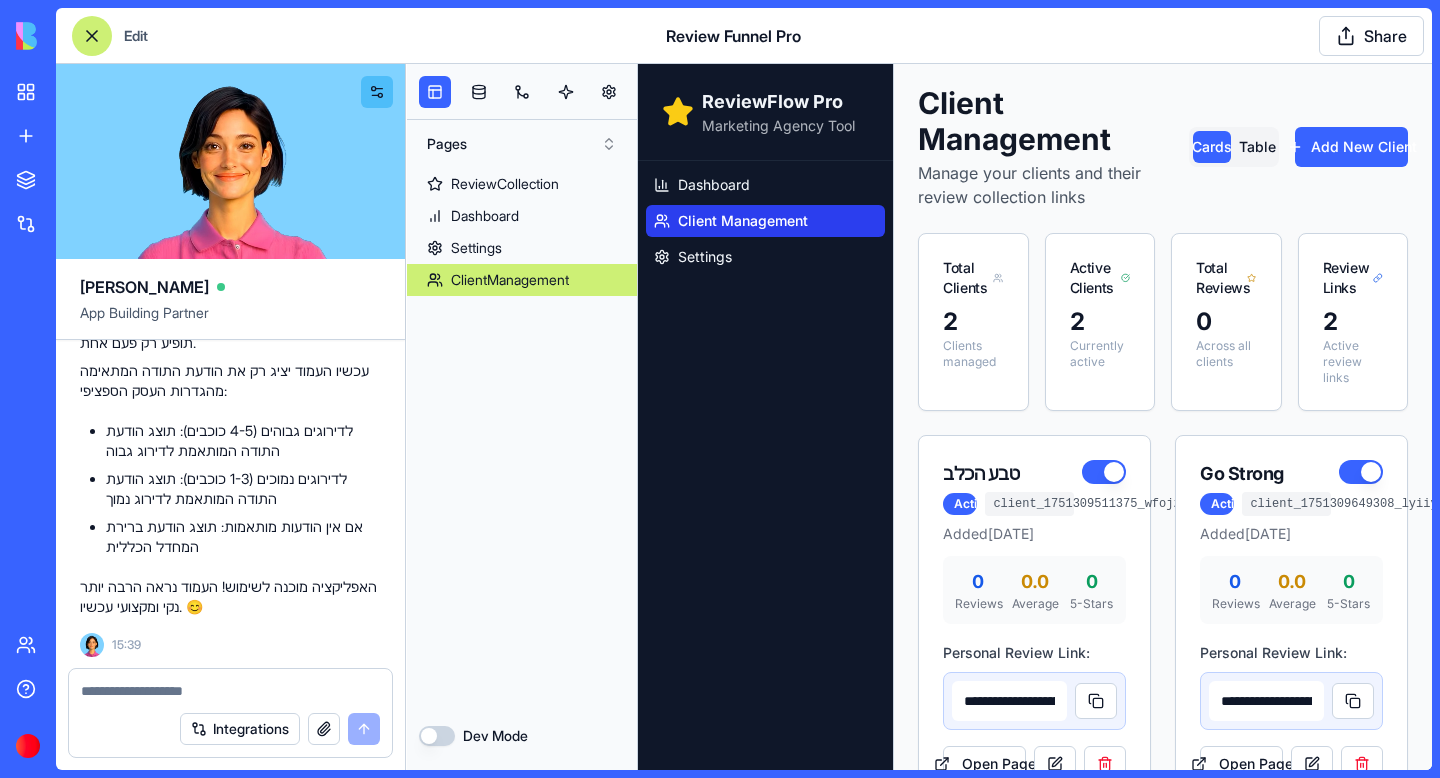scroll, scrollTop: 120, scrollLeft: 0, axis: vertical 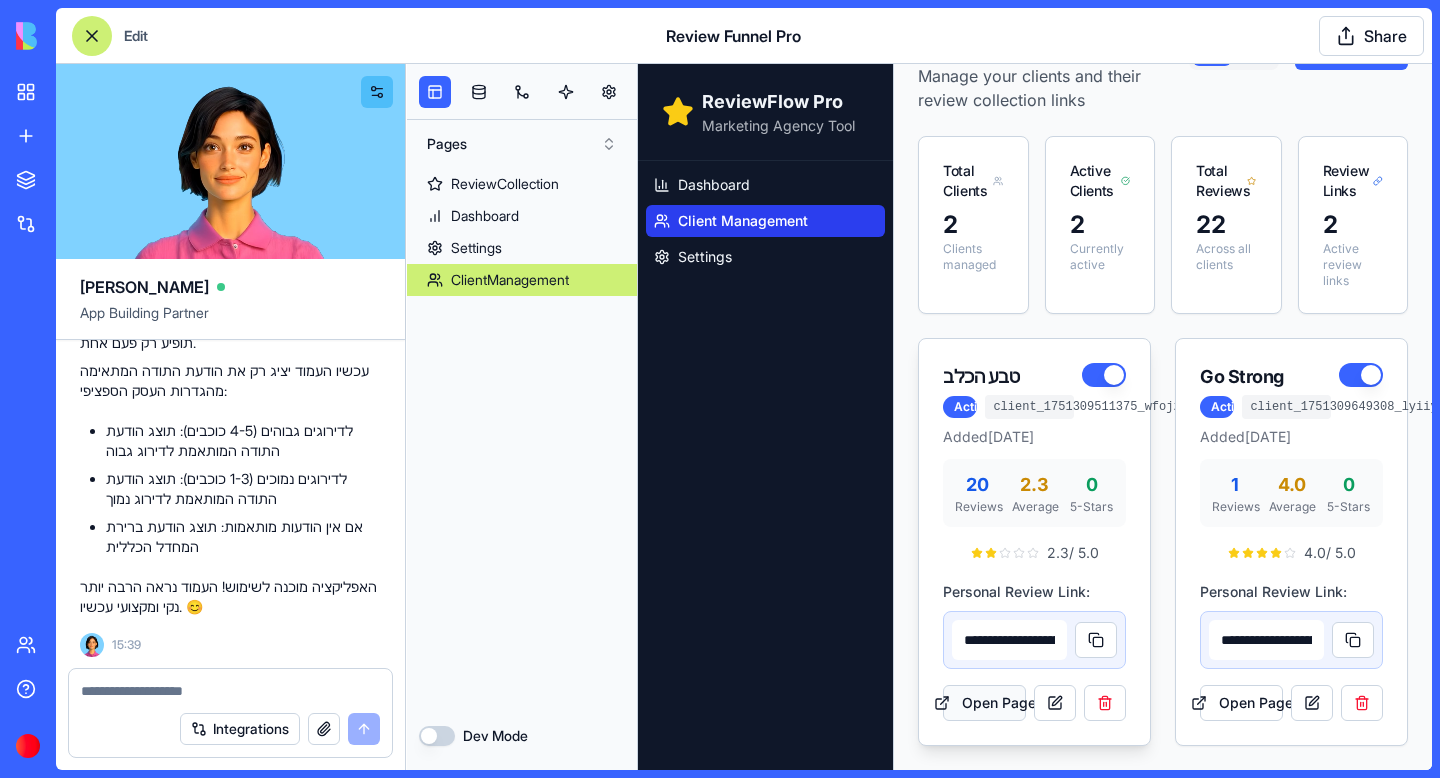 click on "Open Page" at bounding box center (984, 703) 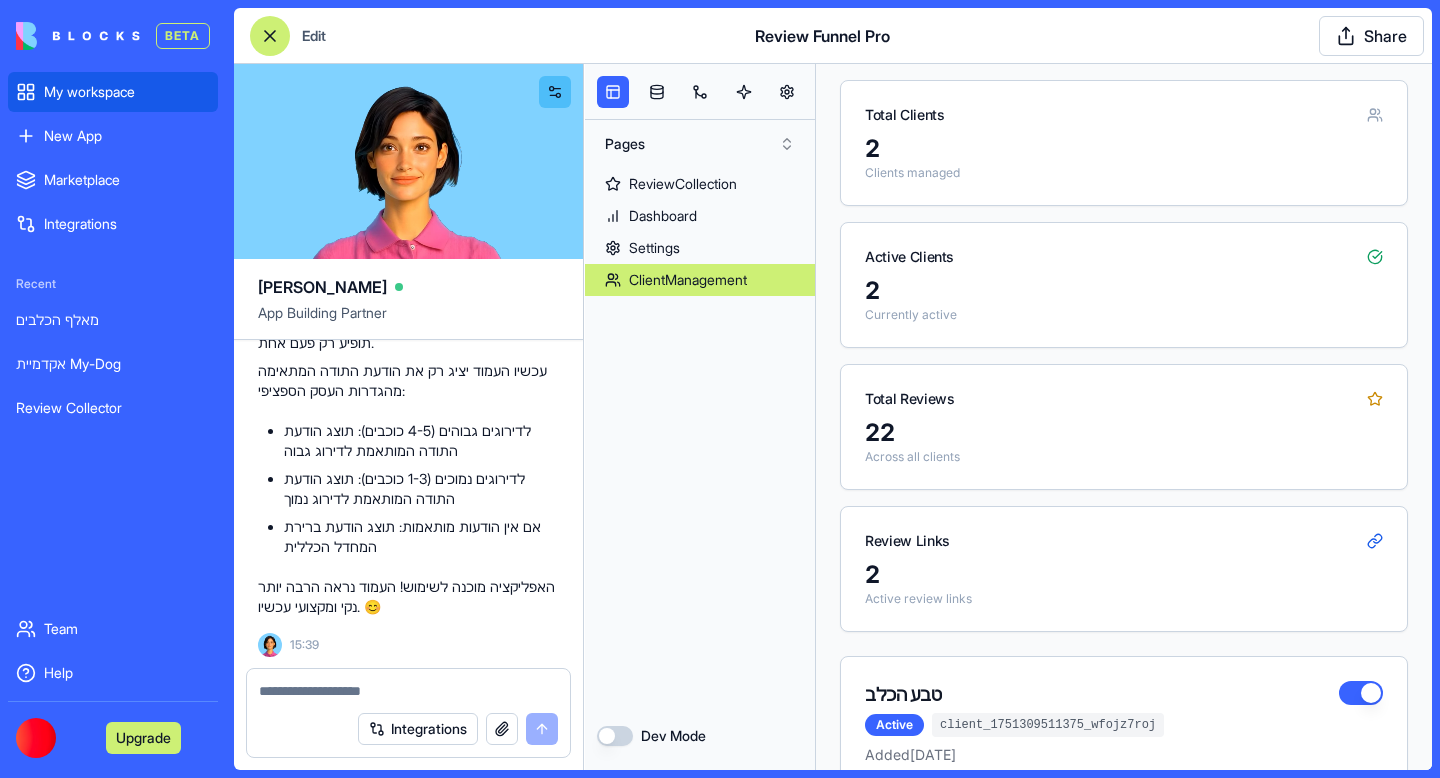 scroll, scrollTop: 84, scrollLeft: 0, axis: vertical 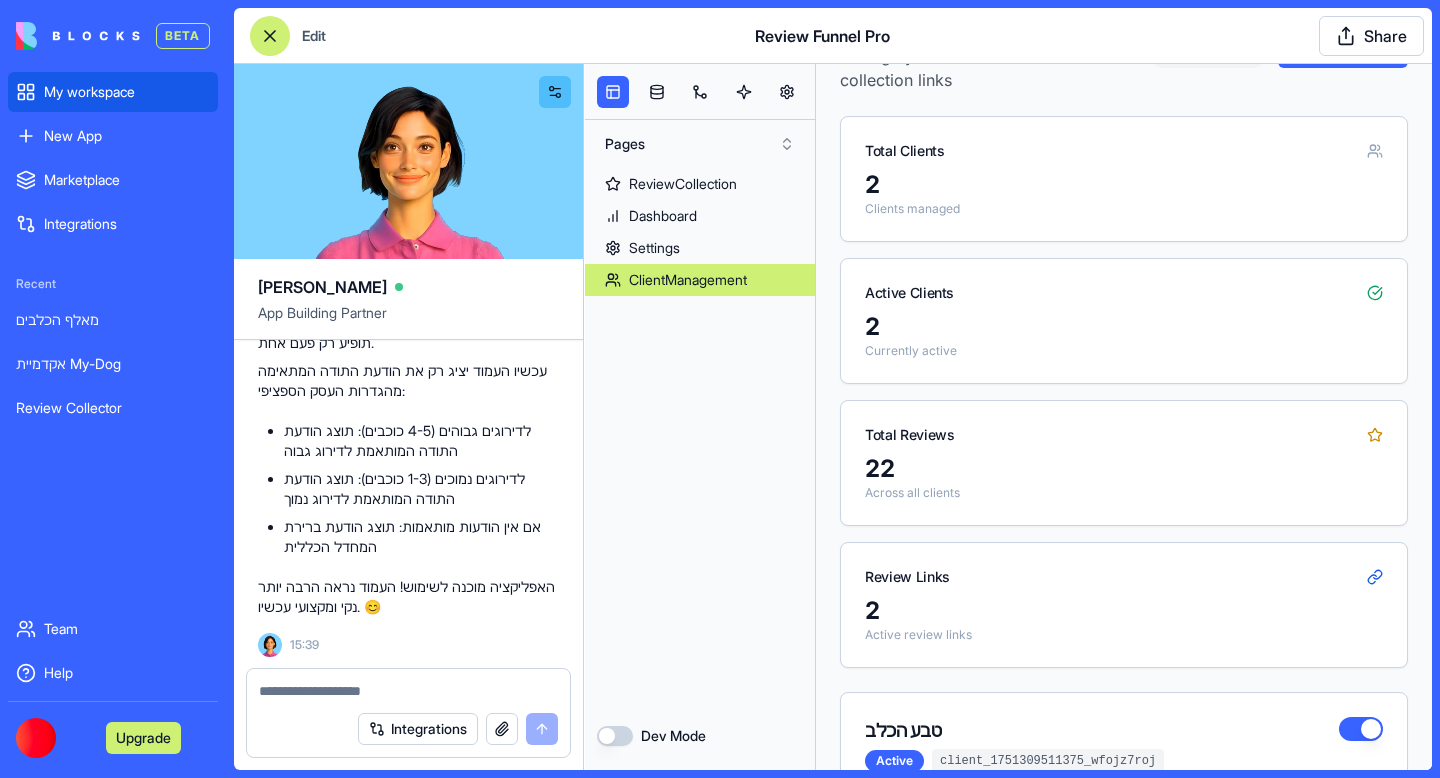 click on "My workspace" at bounding box center [127, 92] 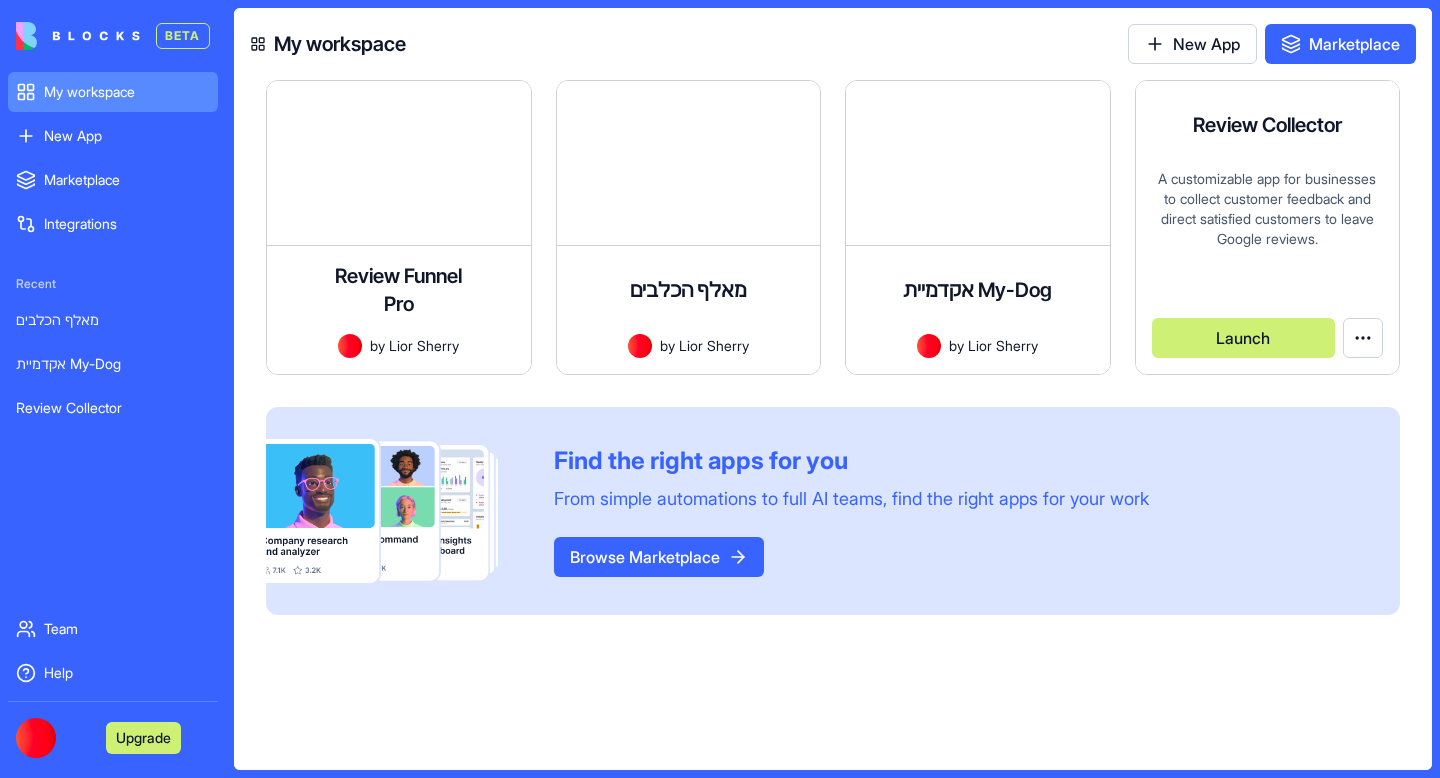 click on "A customizable app for businesses to collect customer feedback and direct satisfied customers to leave Google reviews." at bounding box center [1268, 223] 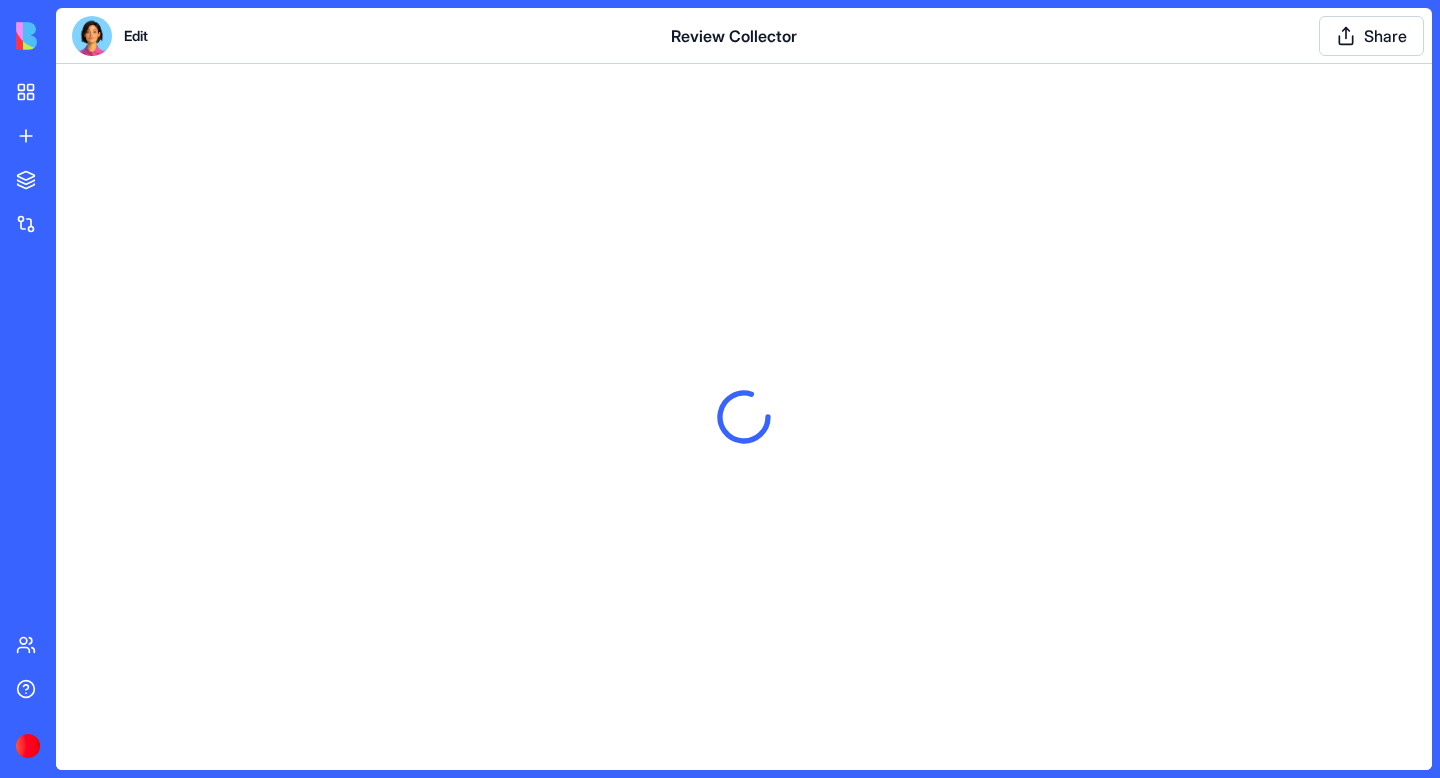 scroll, scrollTop: 0, scrollLeft: 0, axis: both 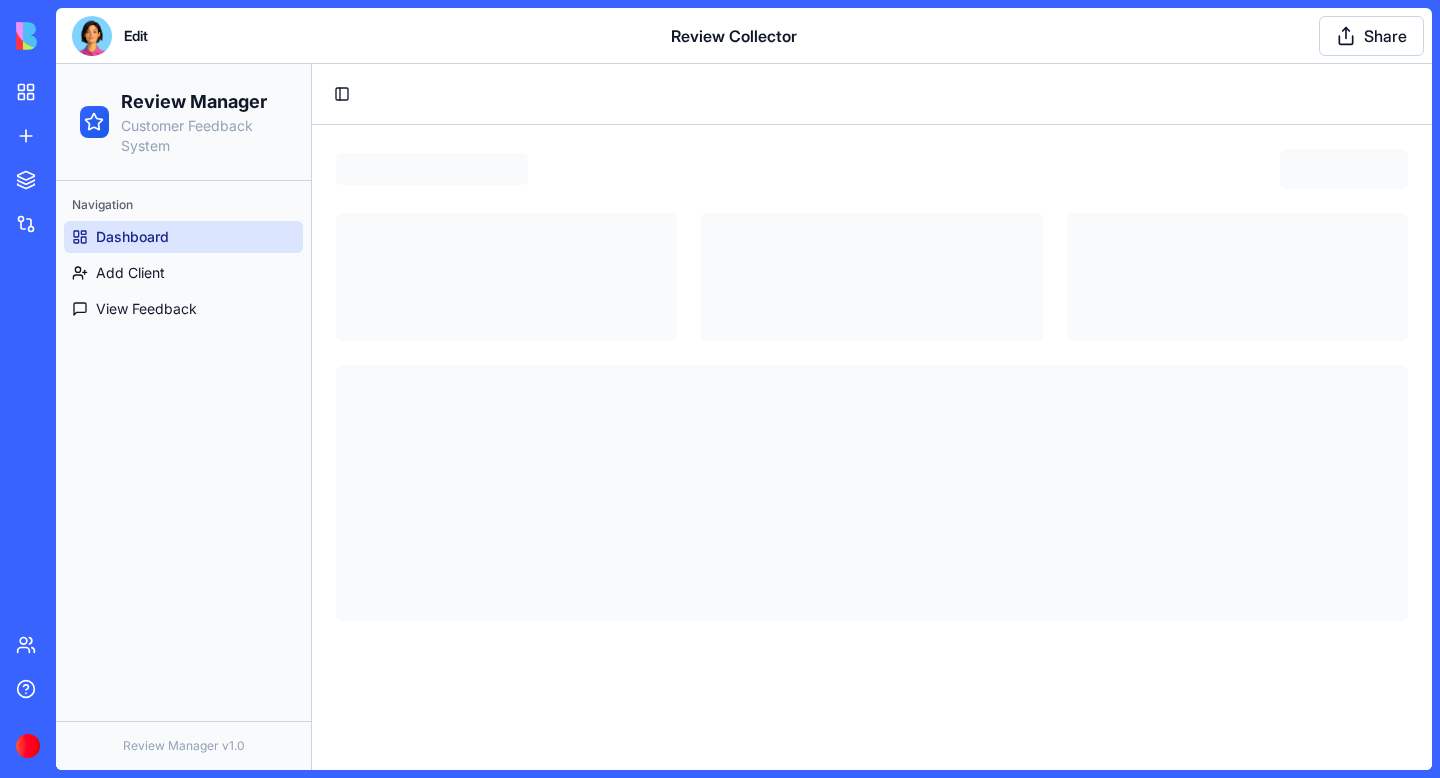 click at bounding box center [92, 36] 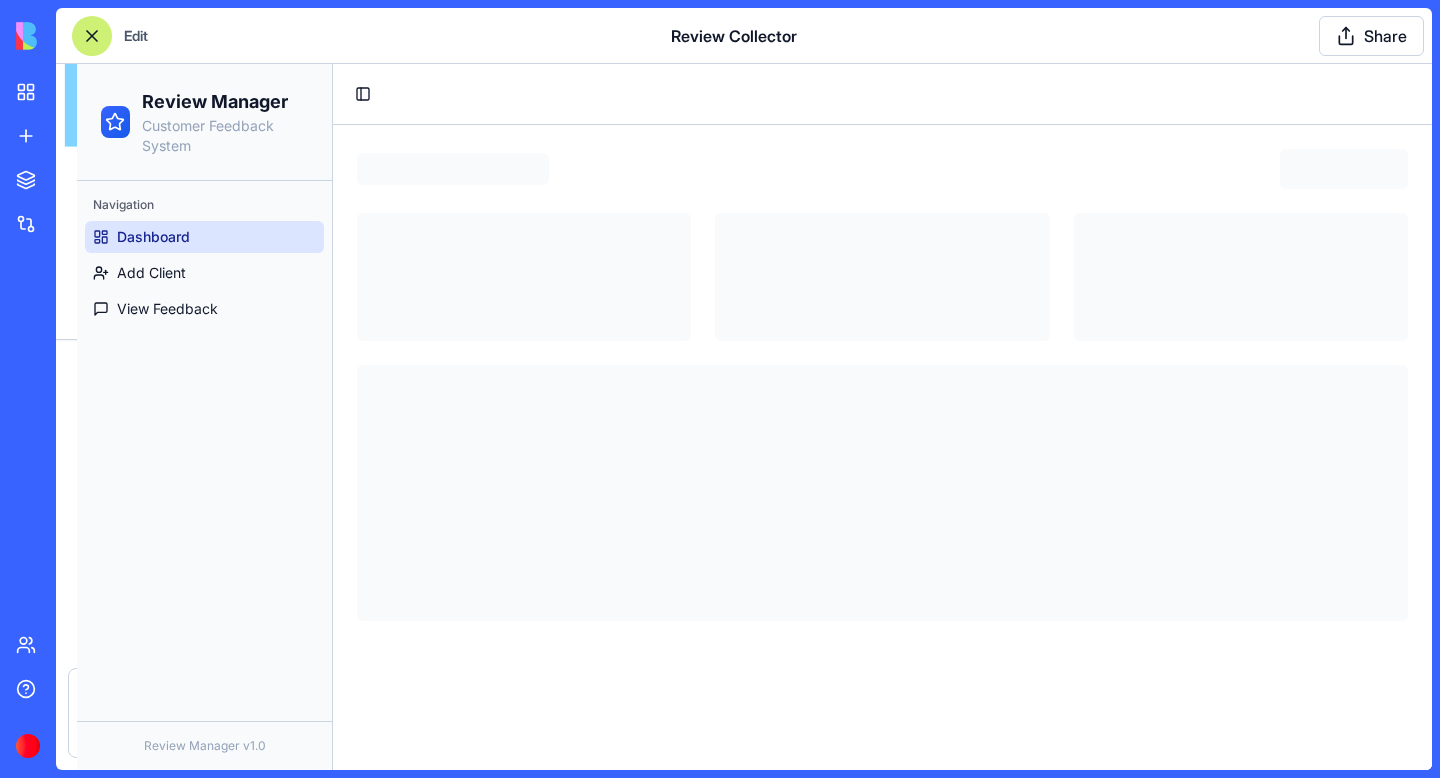 scroll, scrollTop: 3255, scrollLeft: 0, axis: vertical 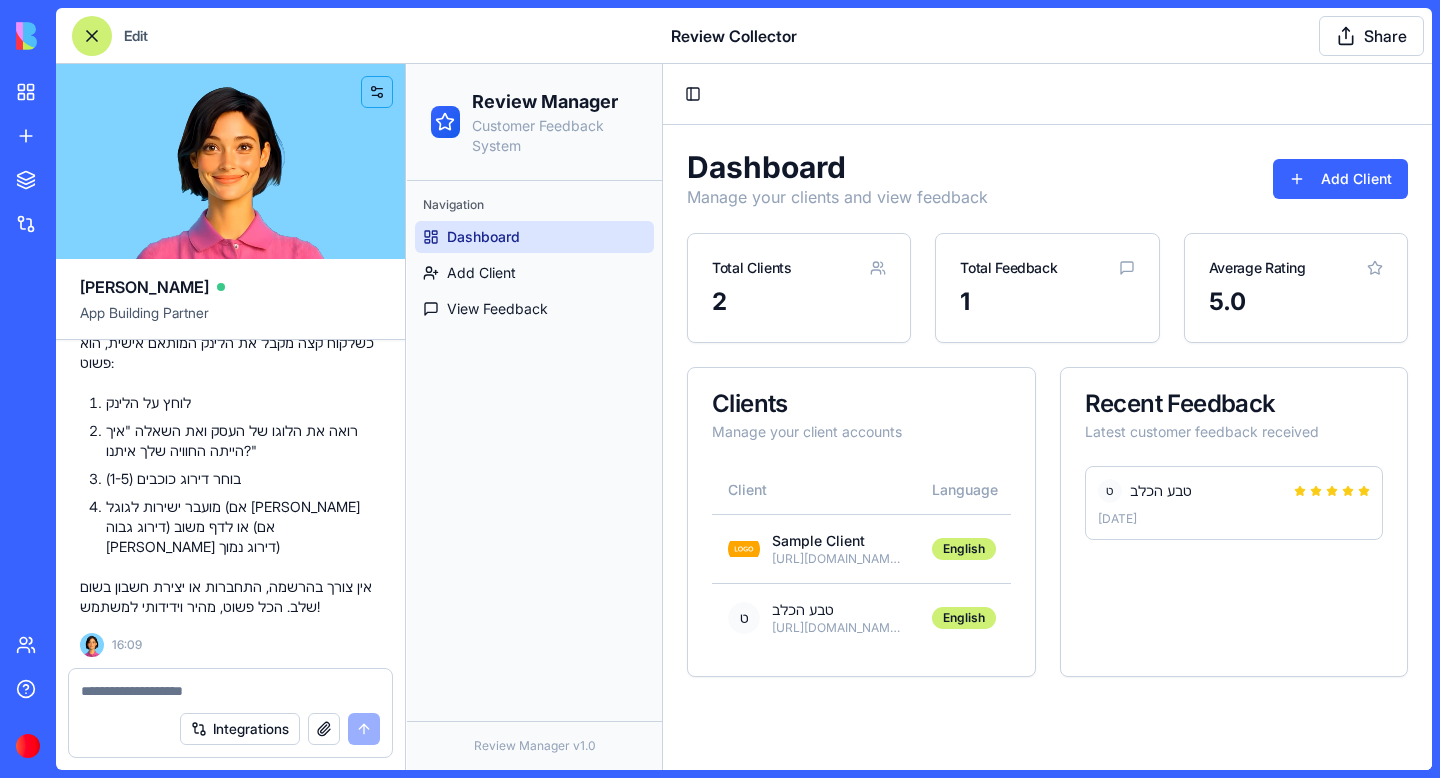 click at bounding box center (230, 691) 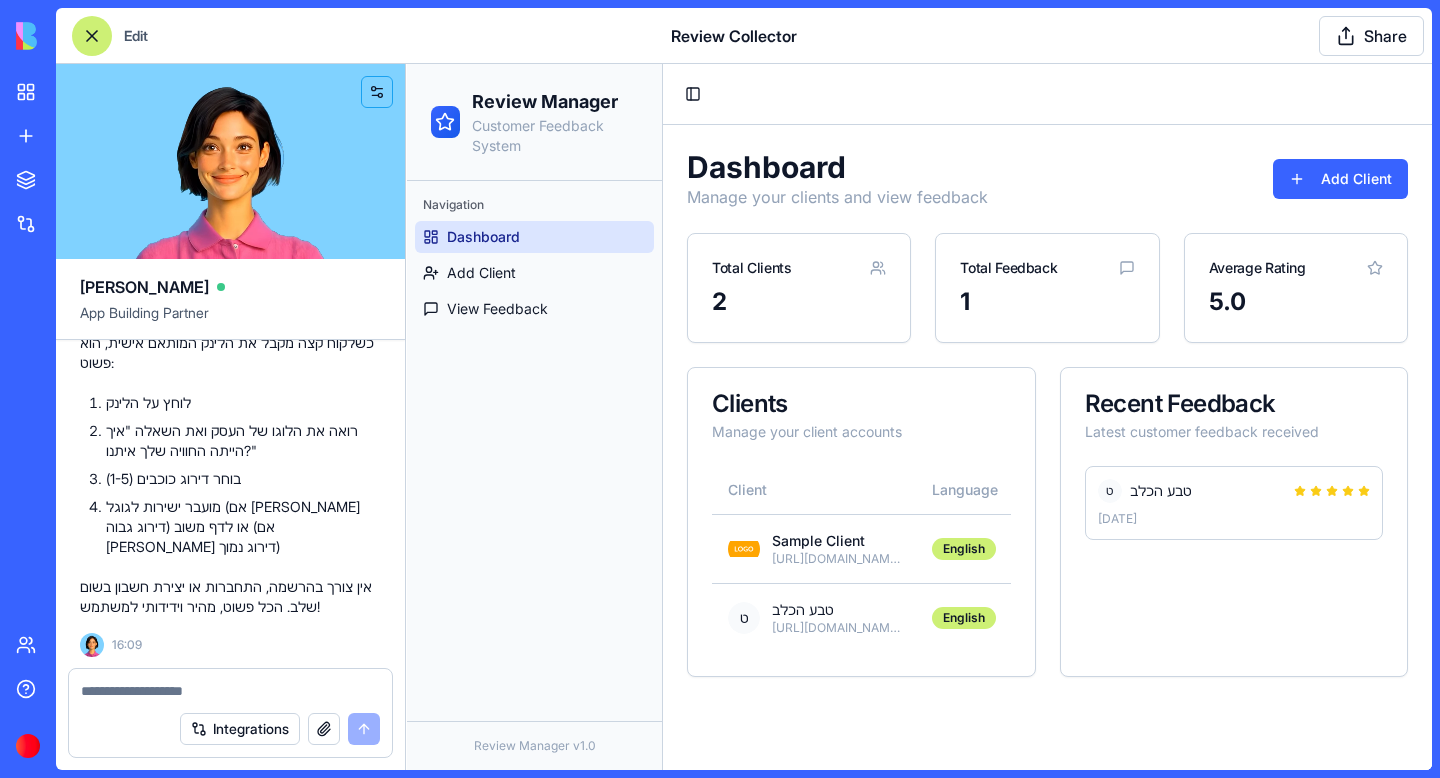 type on "*" 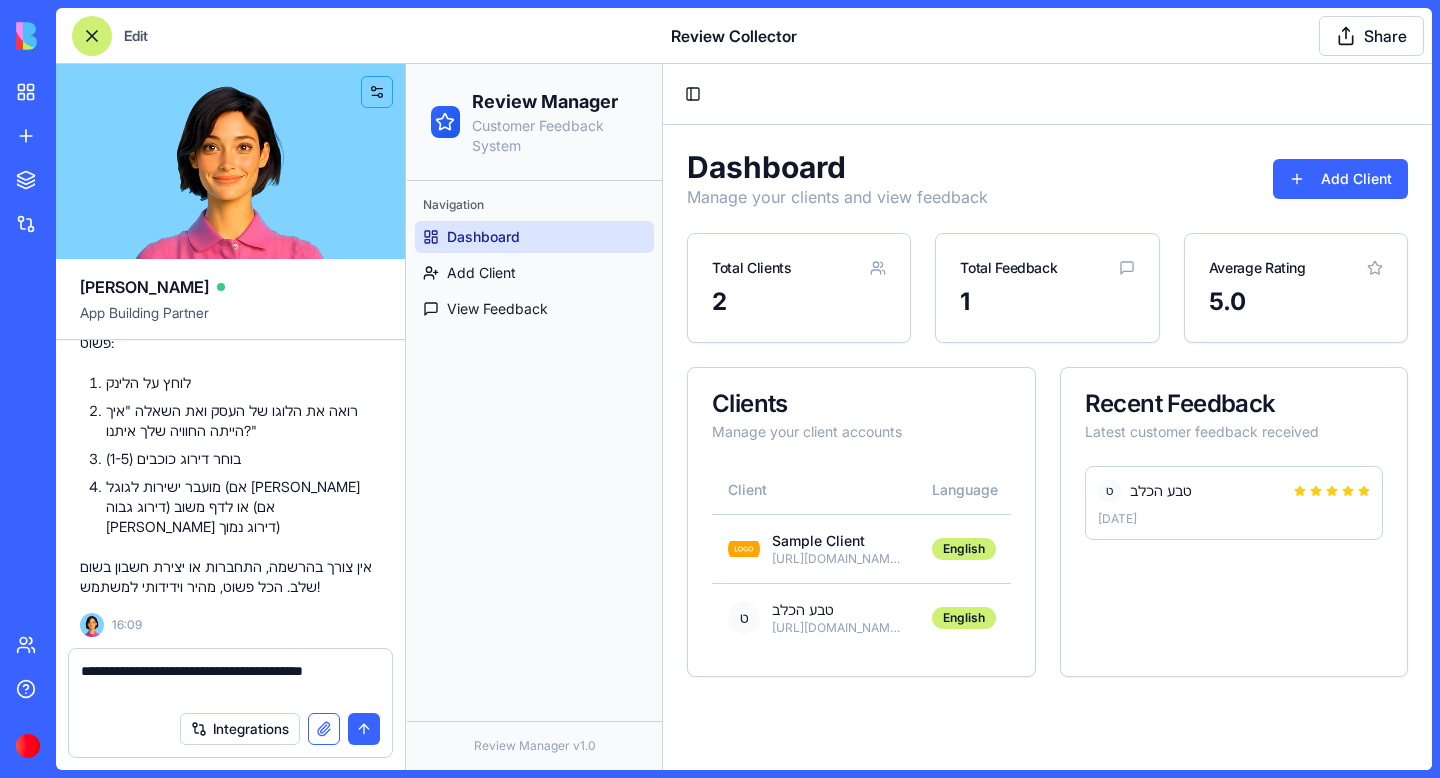 click at bounding box center (324, 729) 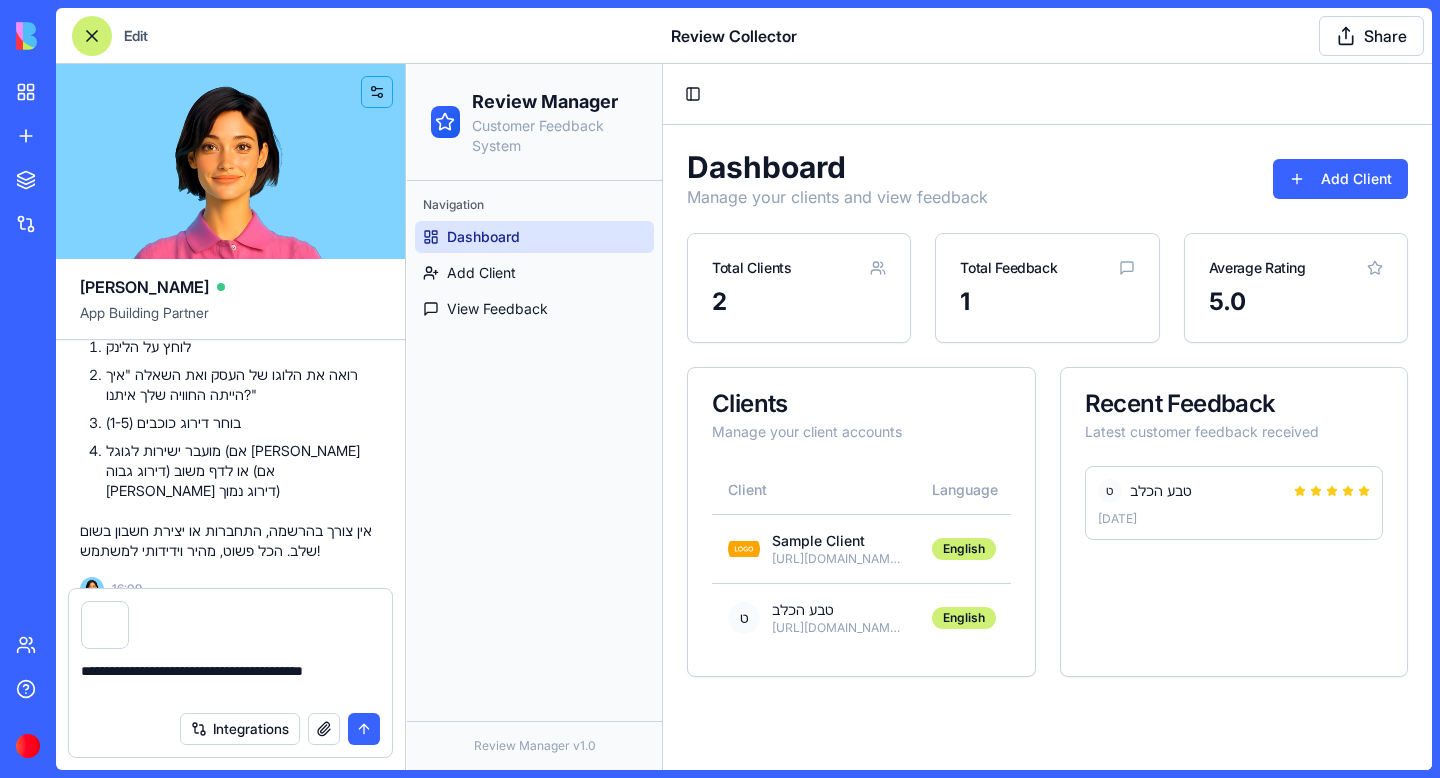 click on "**********" at bounding box center [230, 681] 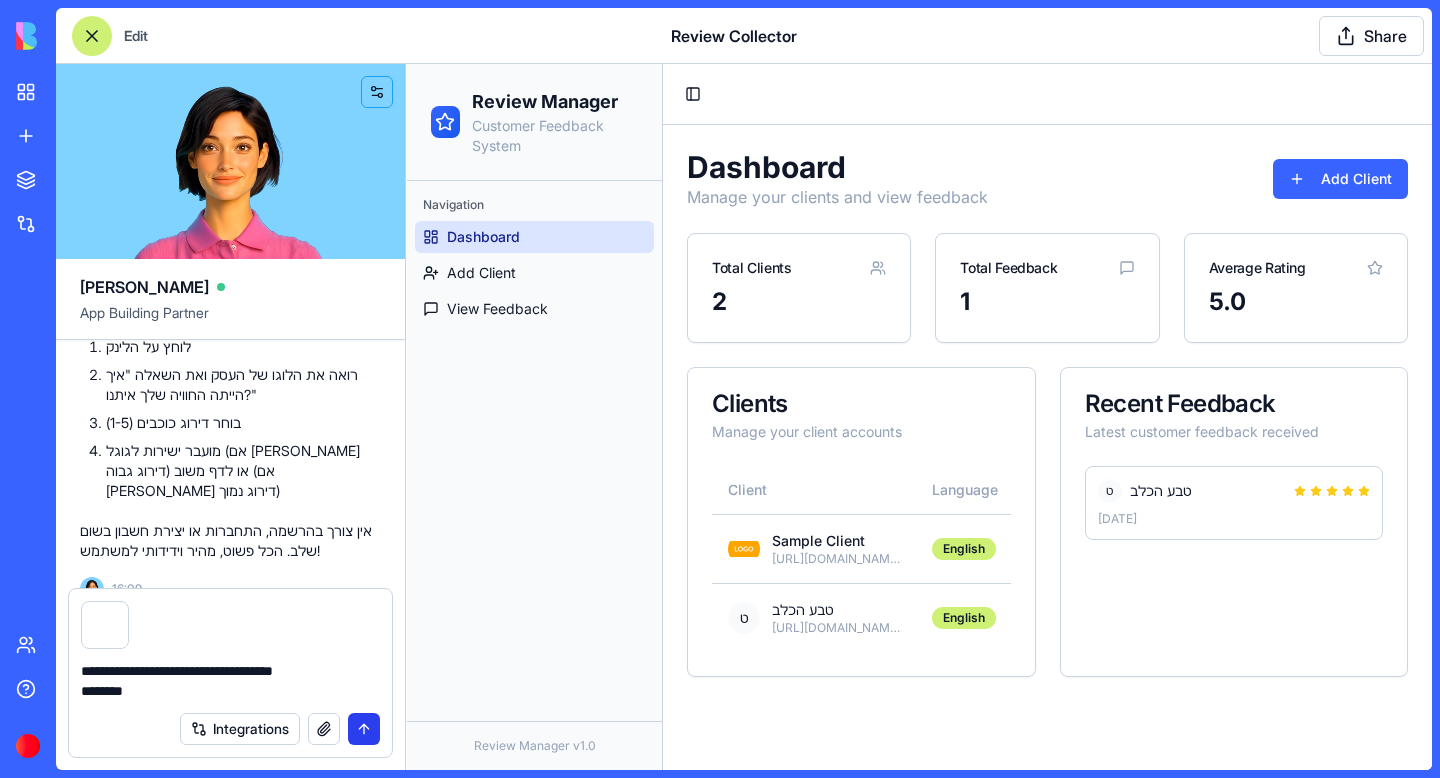 type on "**********" 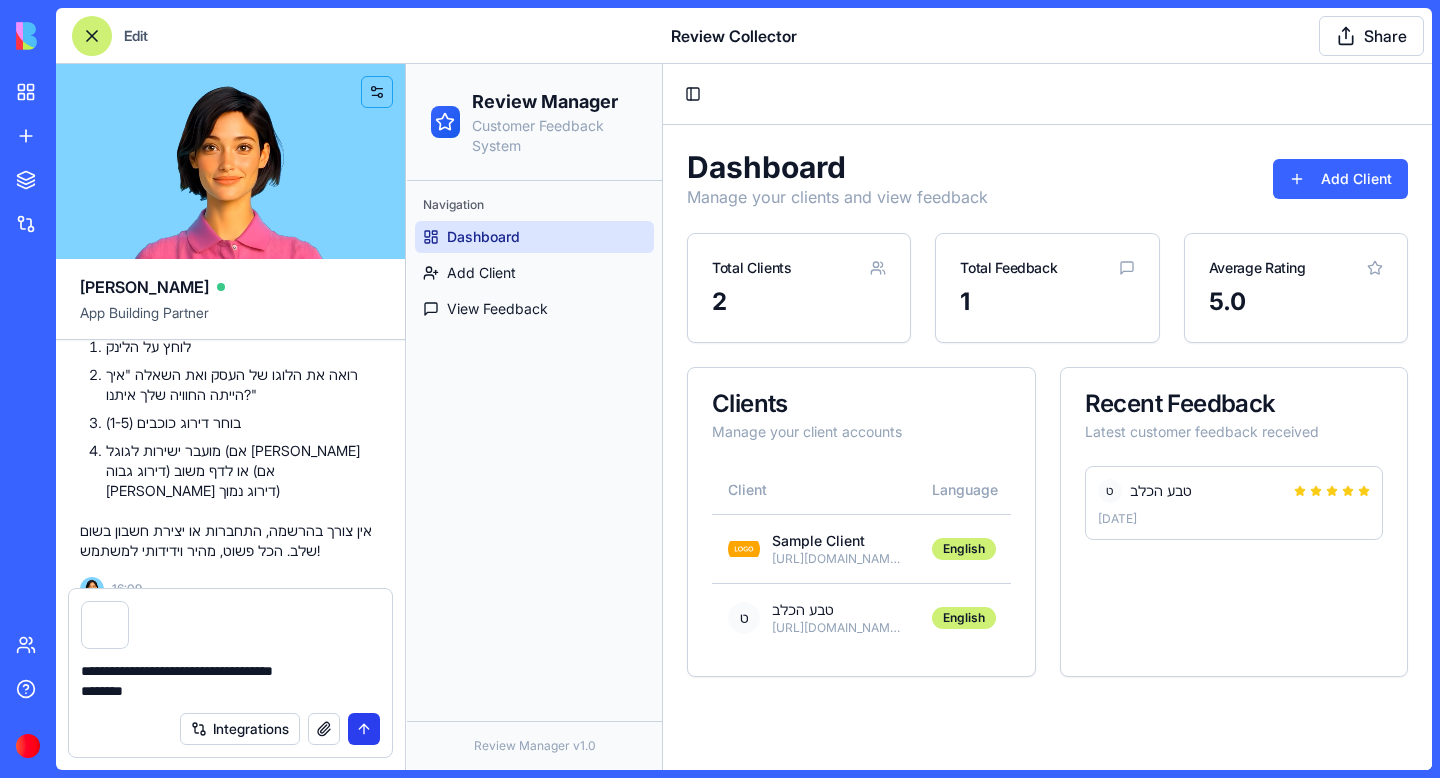click at bounding box center [364, 729] 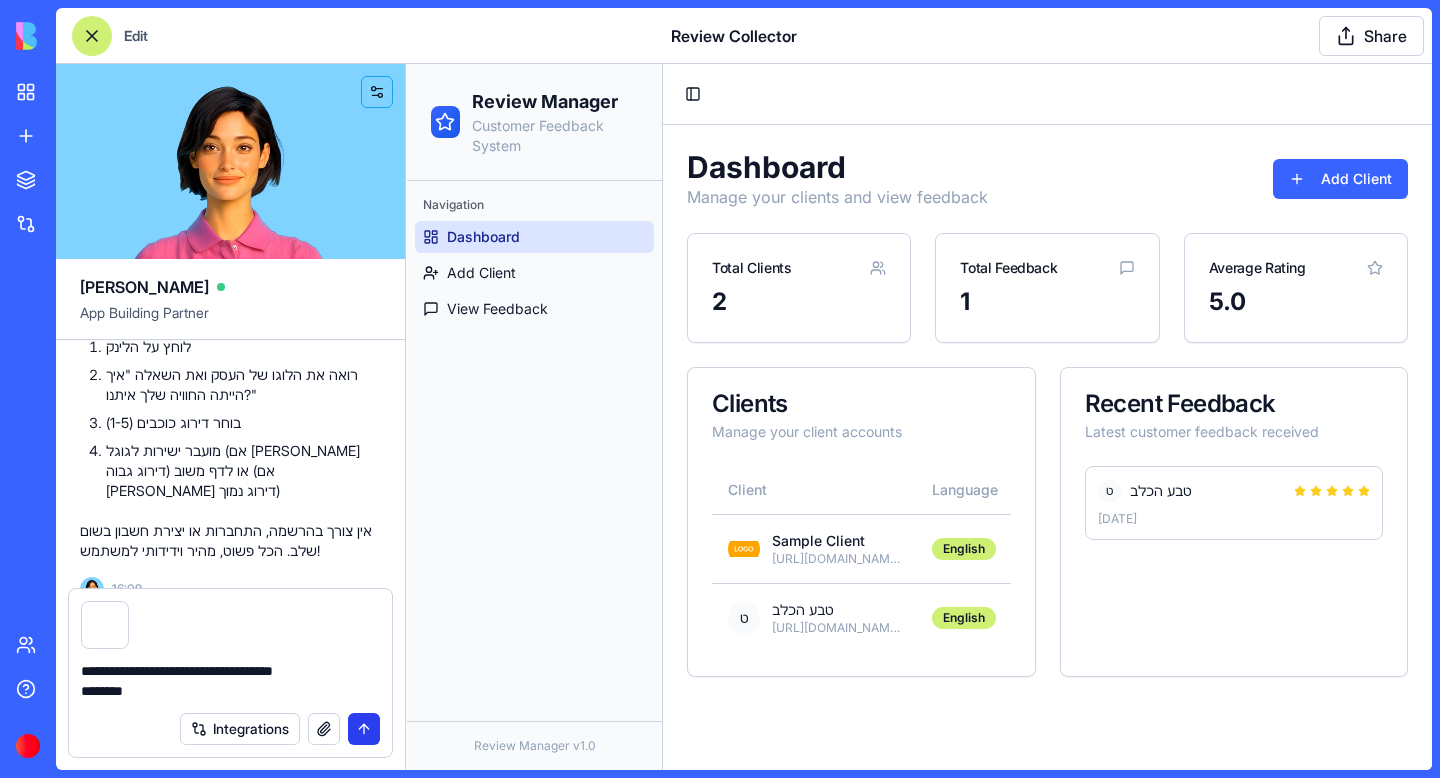 type 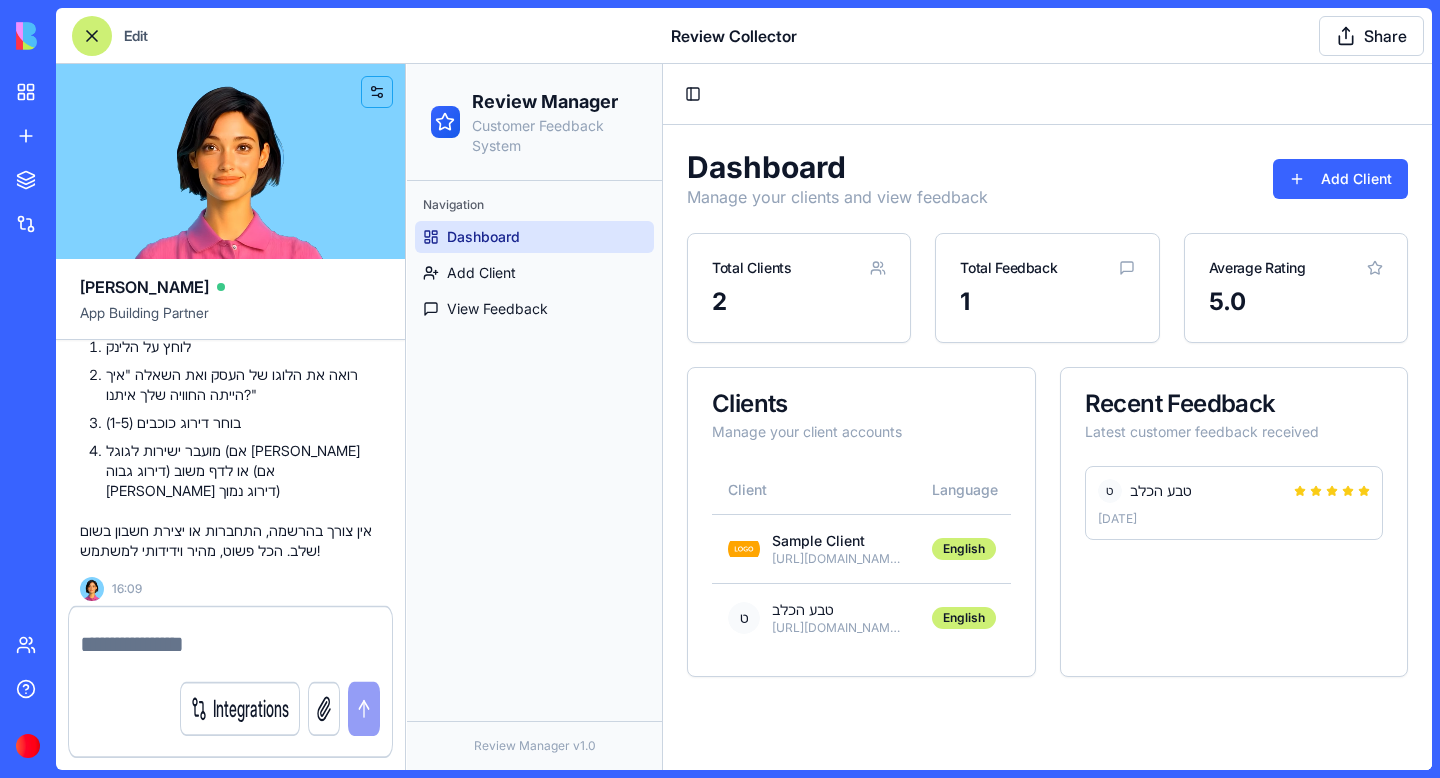scroll, scrollTop: 3407, scrollLeft: 0, axis: vertical 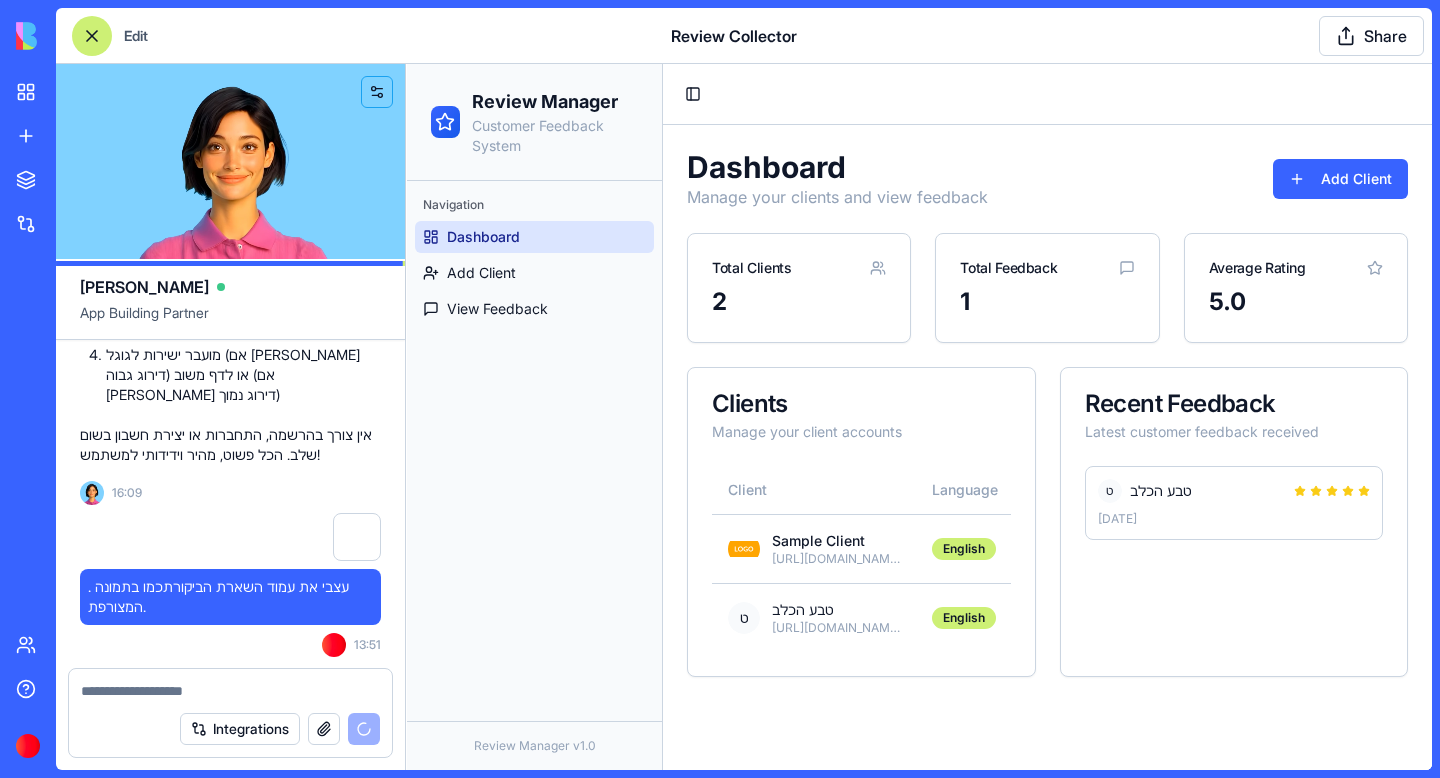 click on "Toggle Sidebar" at bounding box center [1047, 94] 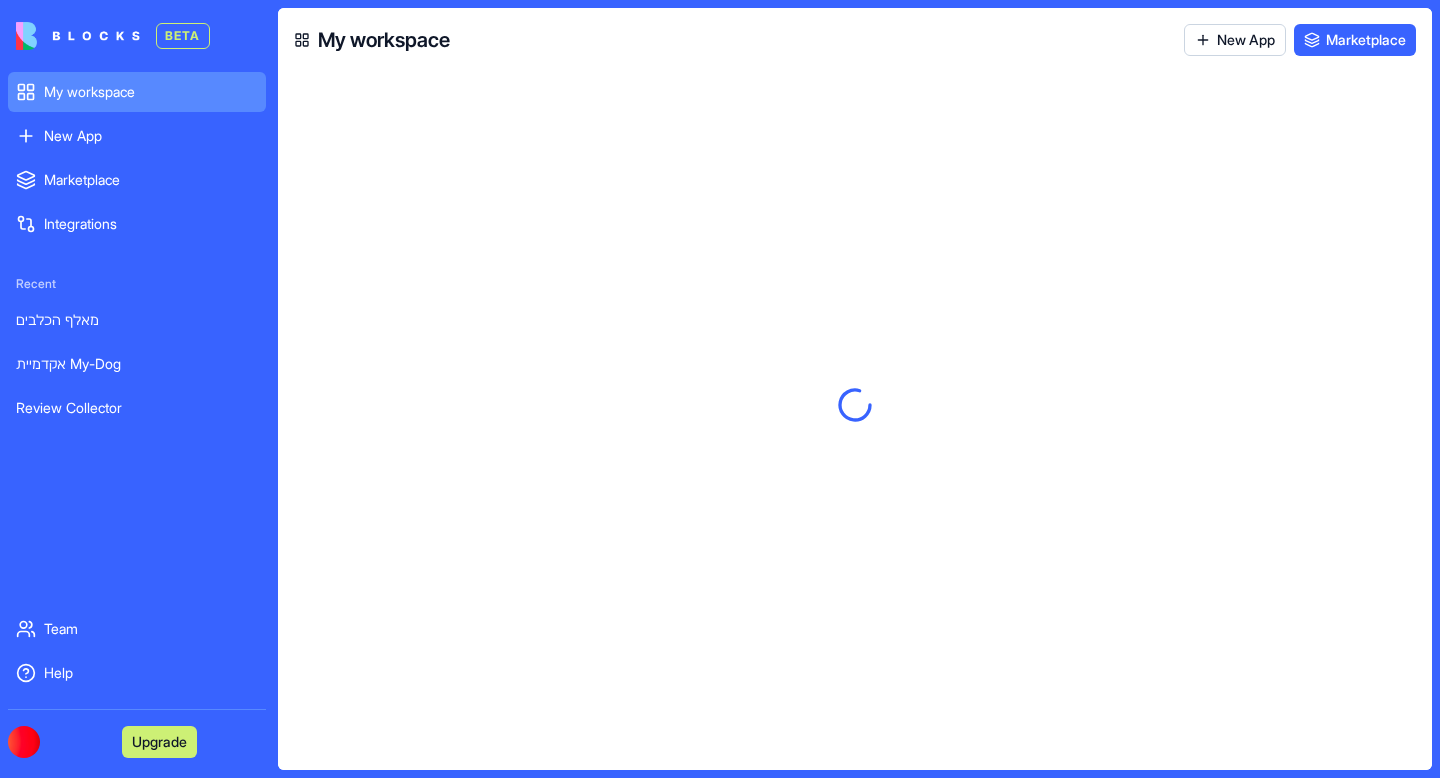 scroll, scrollTop: 0, scrollLeft: 0, axis: both 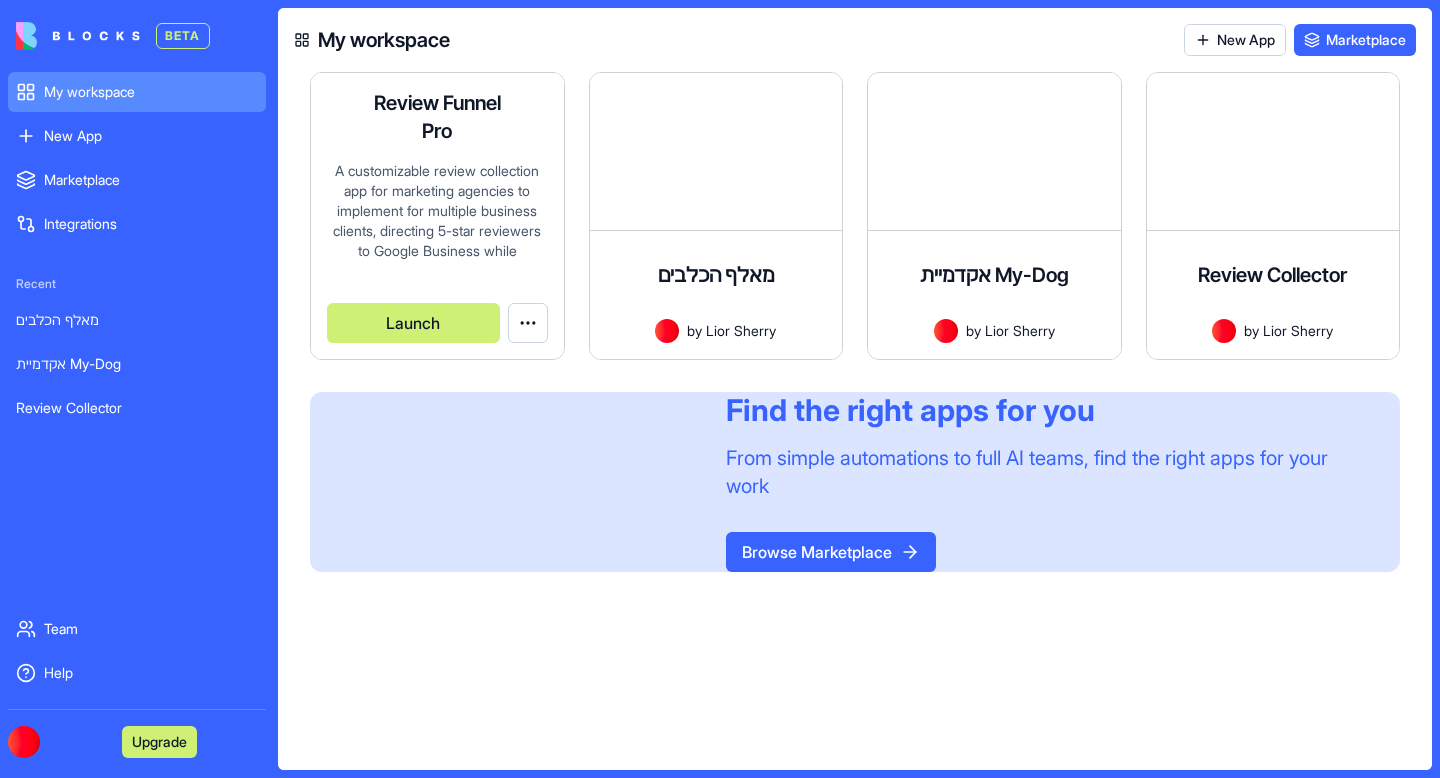 click on "A customizable review collection app for marketing agencies to implement for multiple business clients, directing 5-star reviewers to Google Business while collecting private feedback from others." at bounding box center (437, 212) 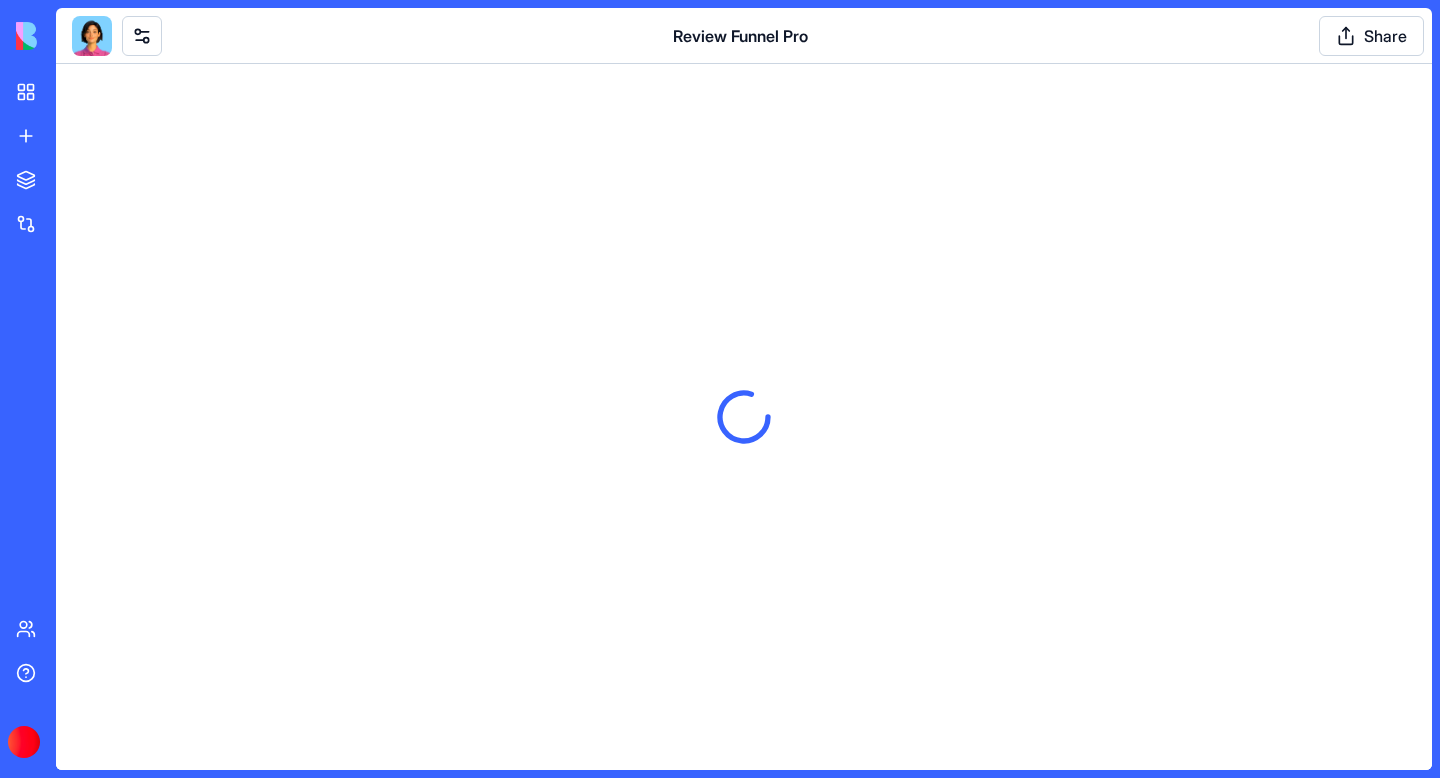 scroll, scrollTop: 0, scrollLeft: 0, axis: both 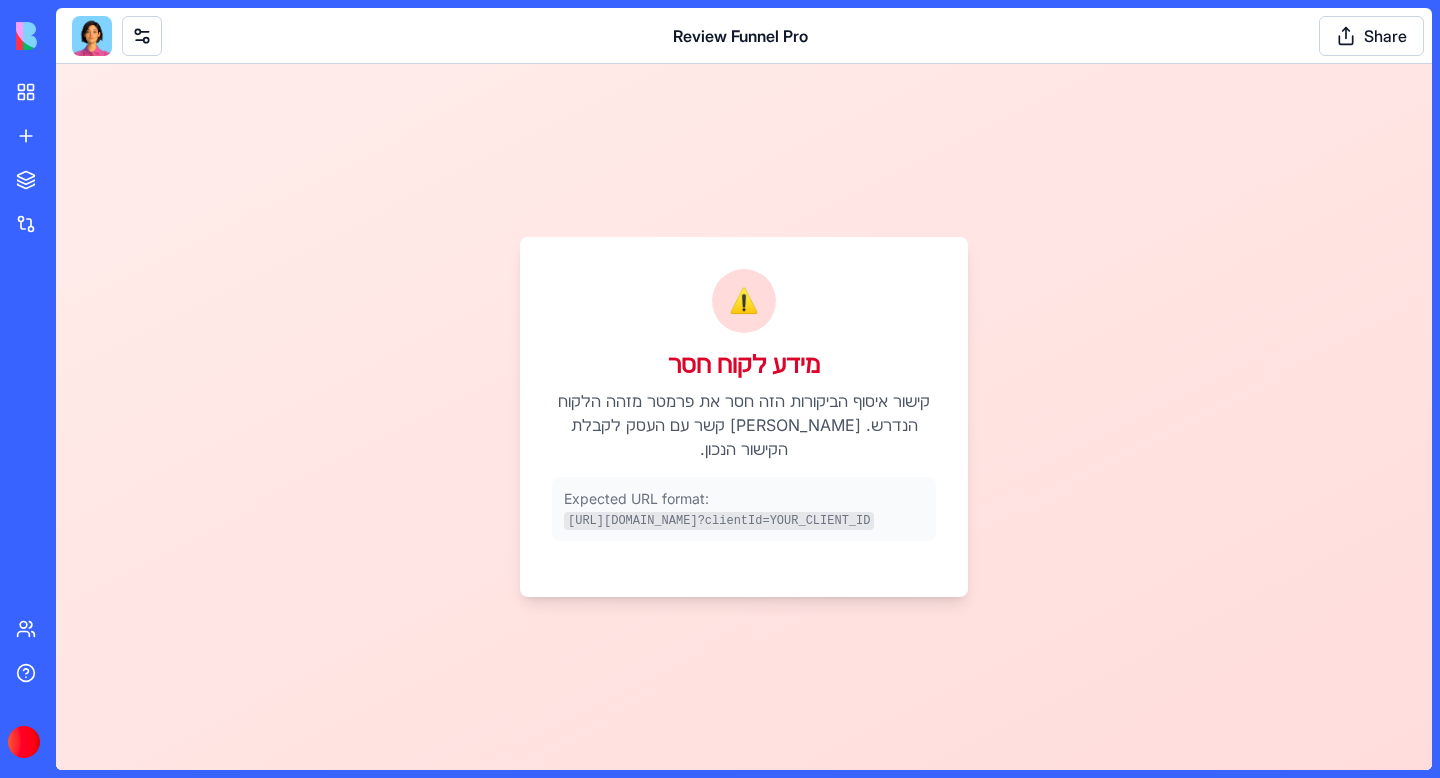 click at bounding box center (92, 36) 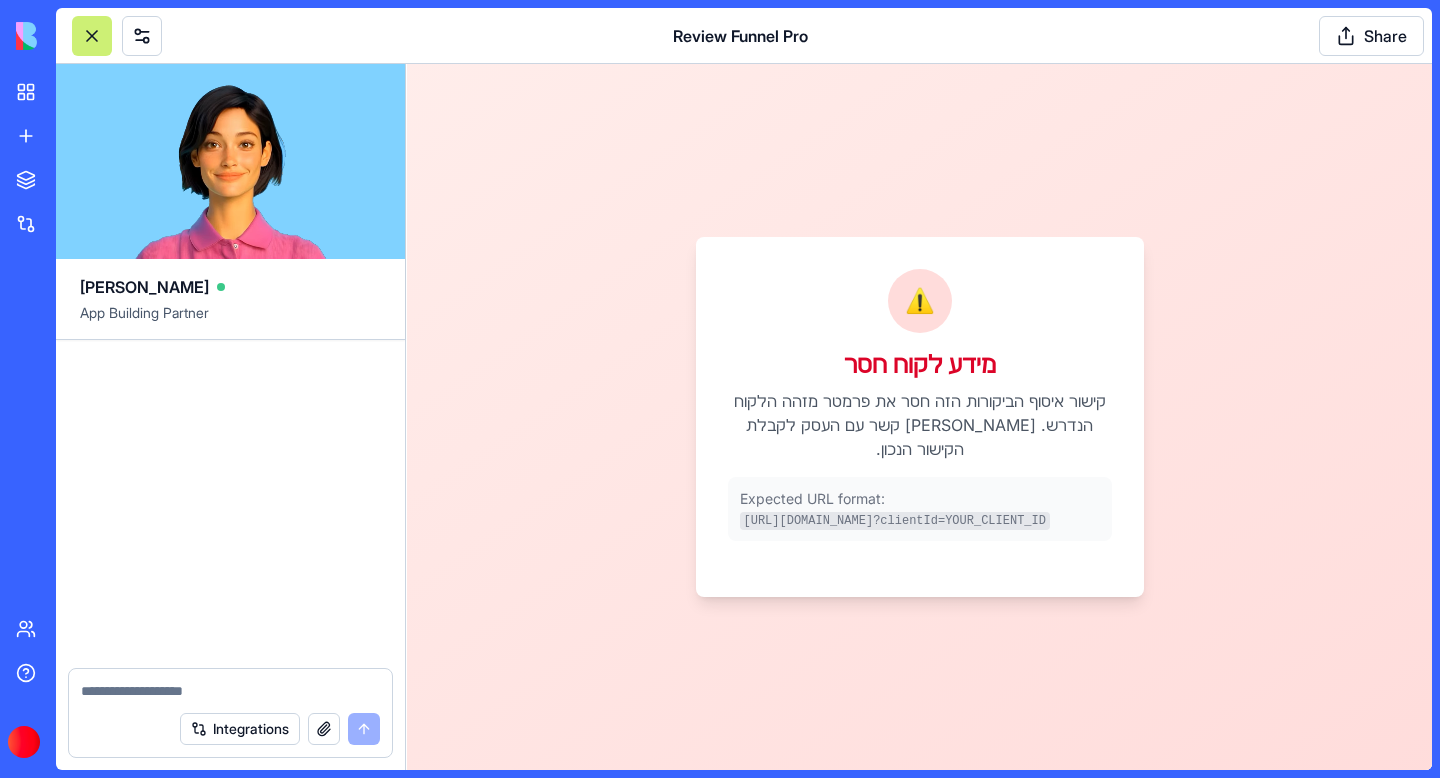 scroll, scrollTop: 41398, scrollLeft: 0, axis: vertical 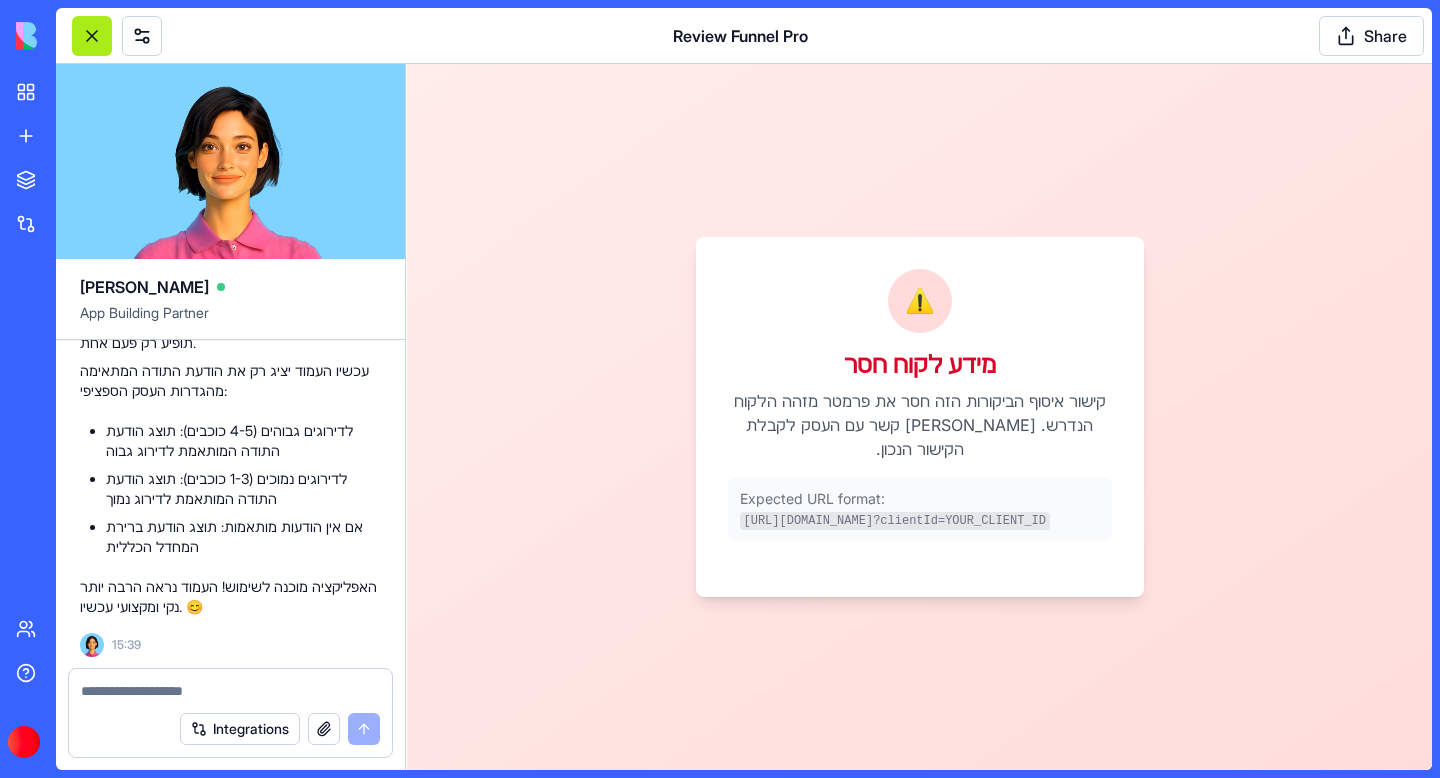click at bounding box center (92, 36) 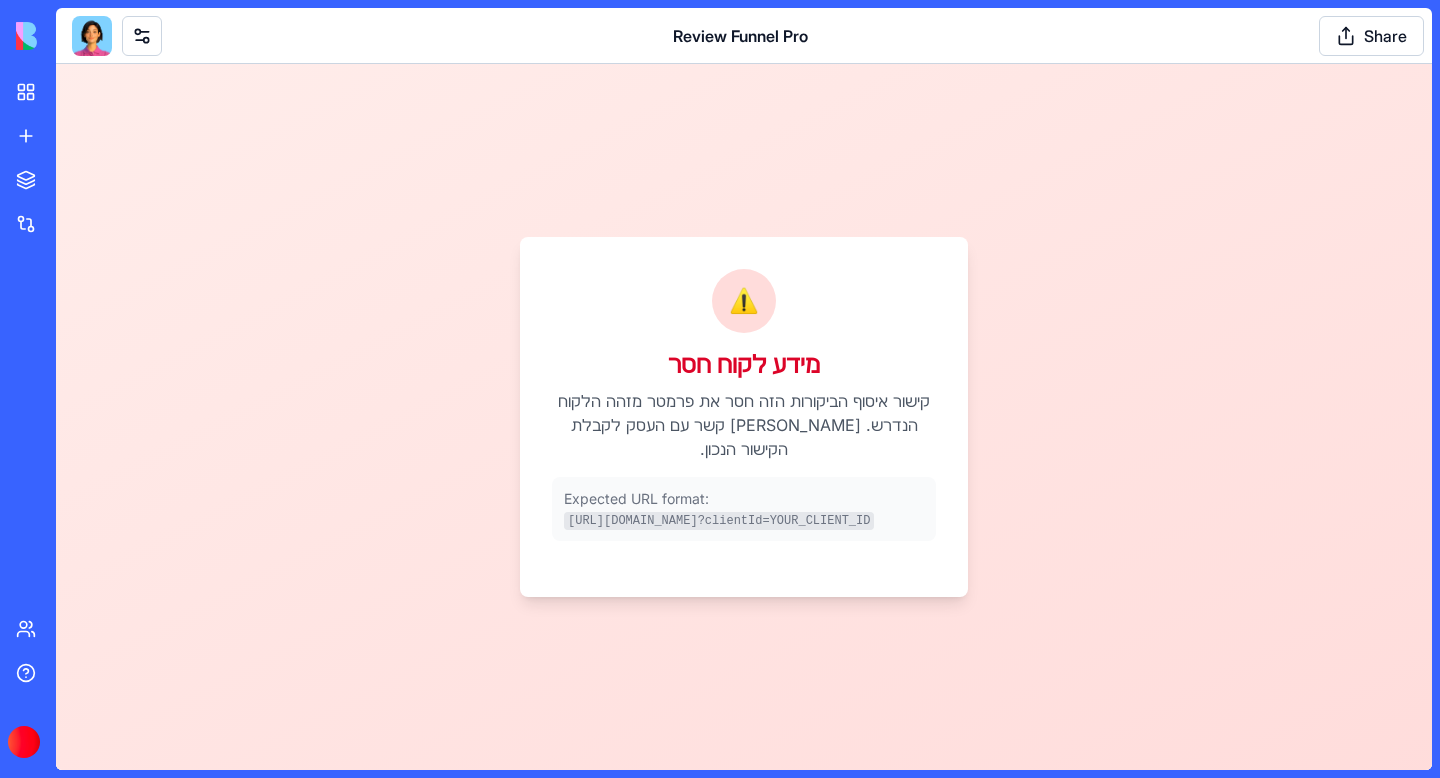 click at bounding box center [92, 36] 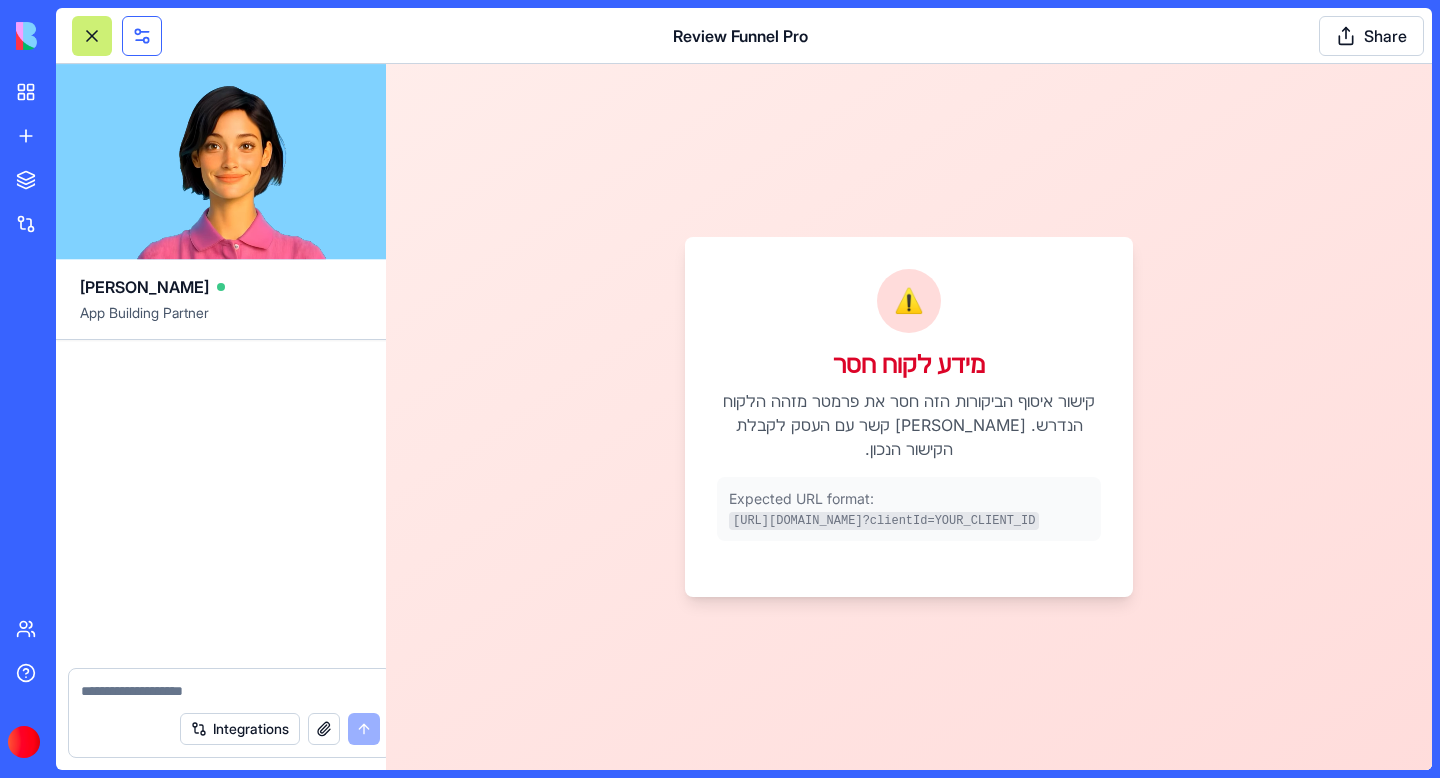 scroll, scrollTop: 41398, scrollLeft: 0, axis: vertical 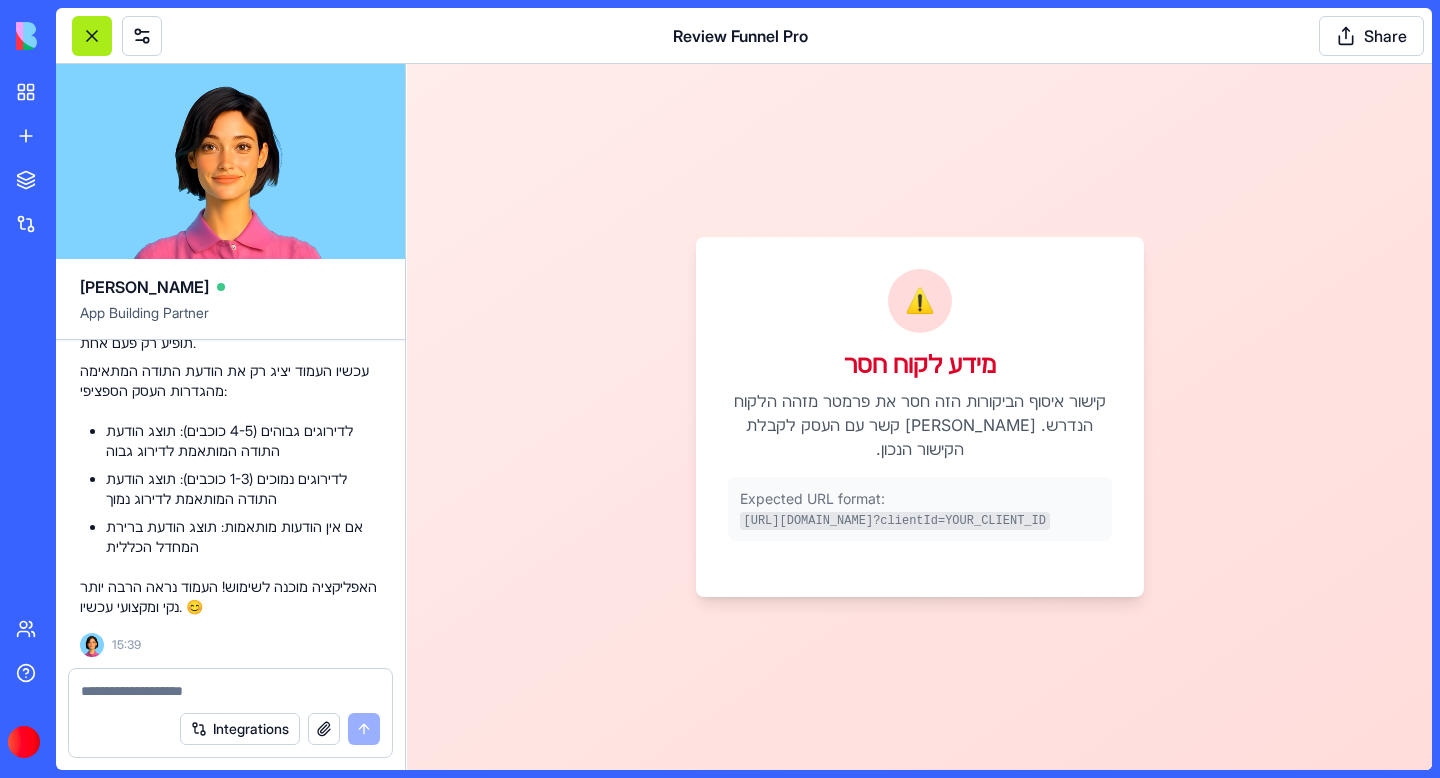 click at bounding box center (92, 36) 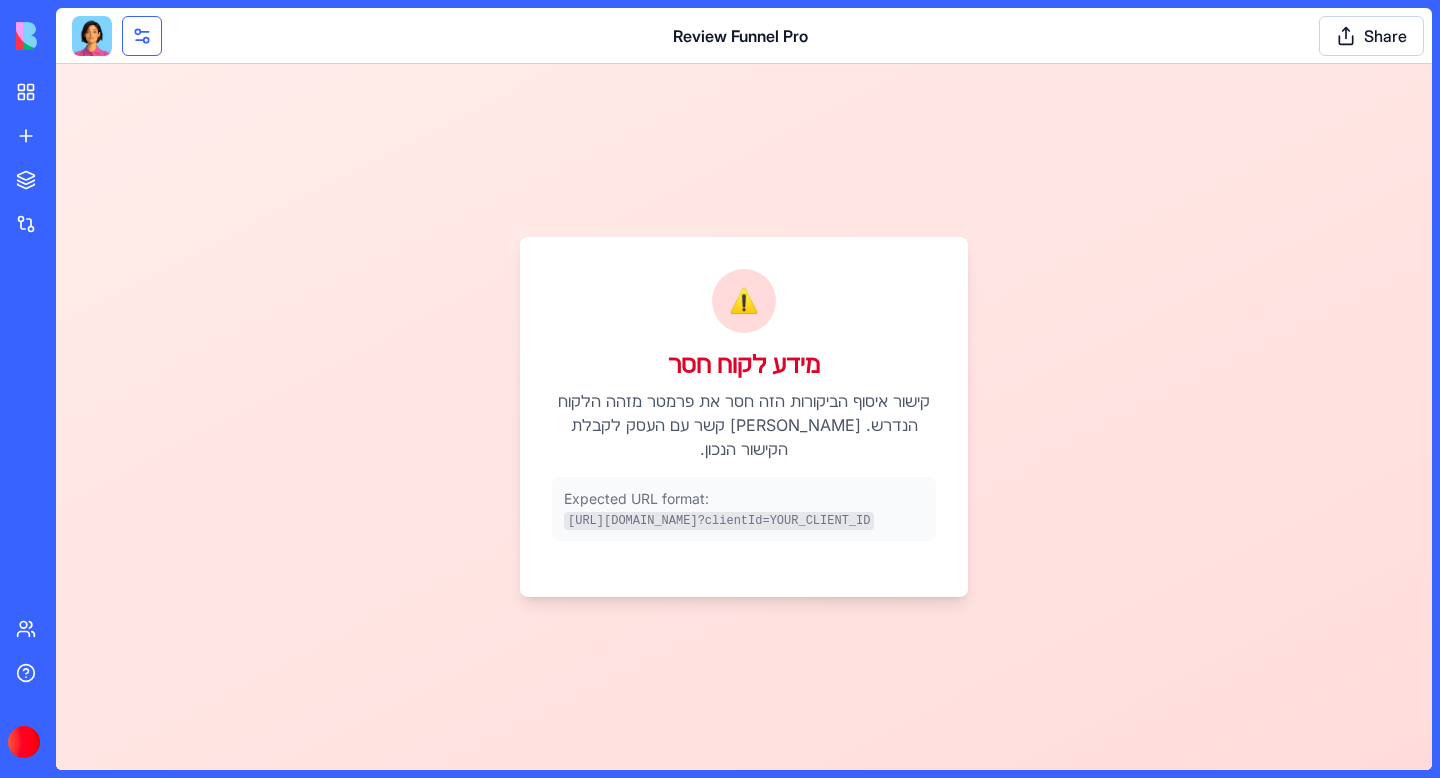 click at bounding box center [142, 36] 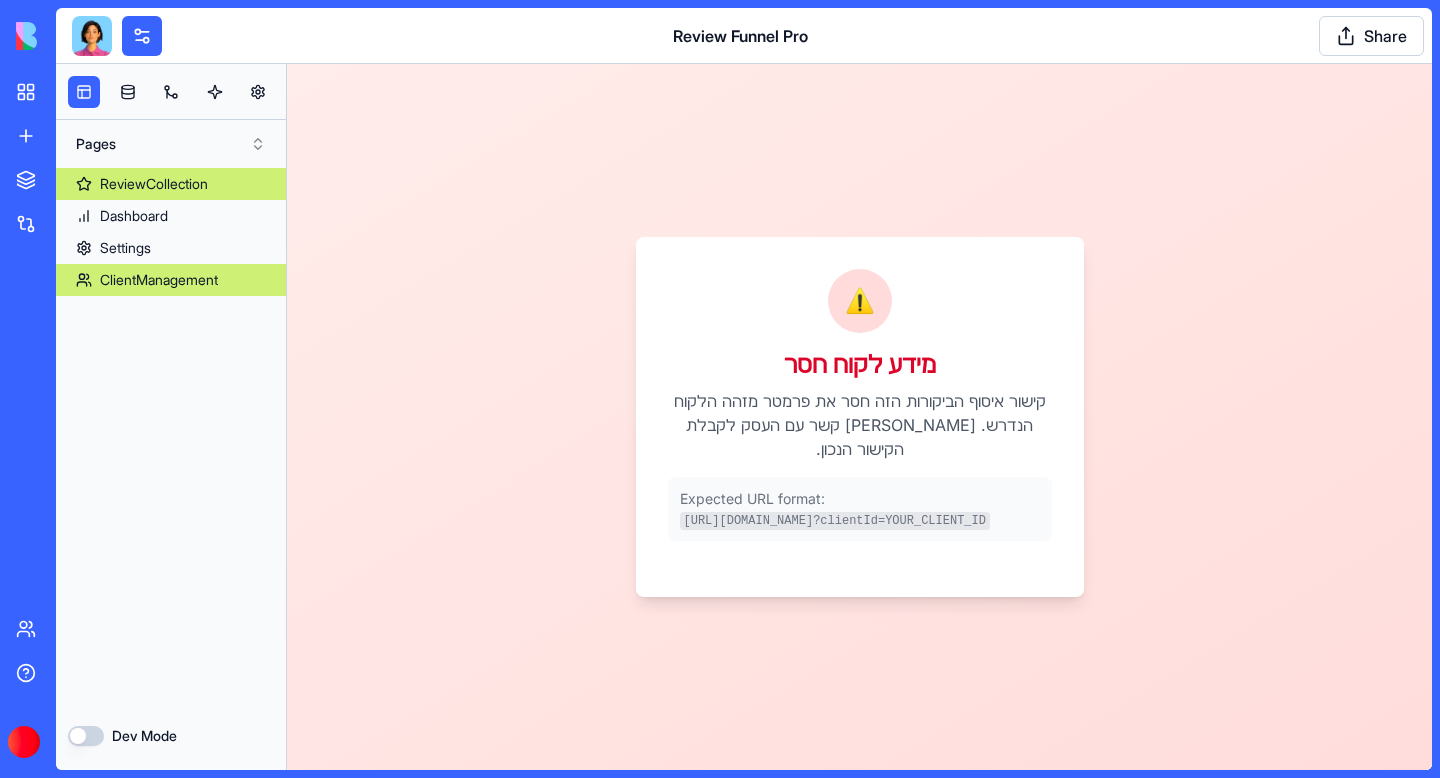 click on "ClientManagement" at bounding box center (159, 280) 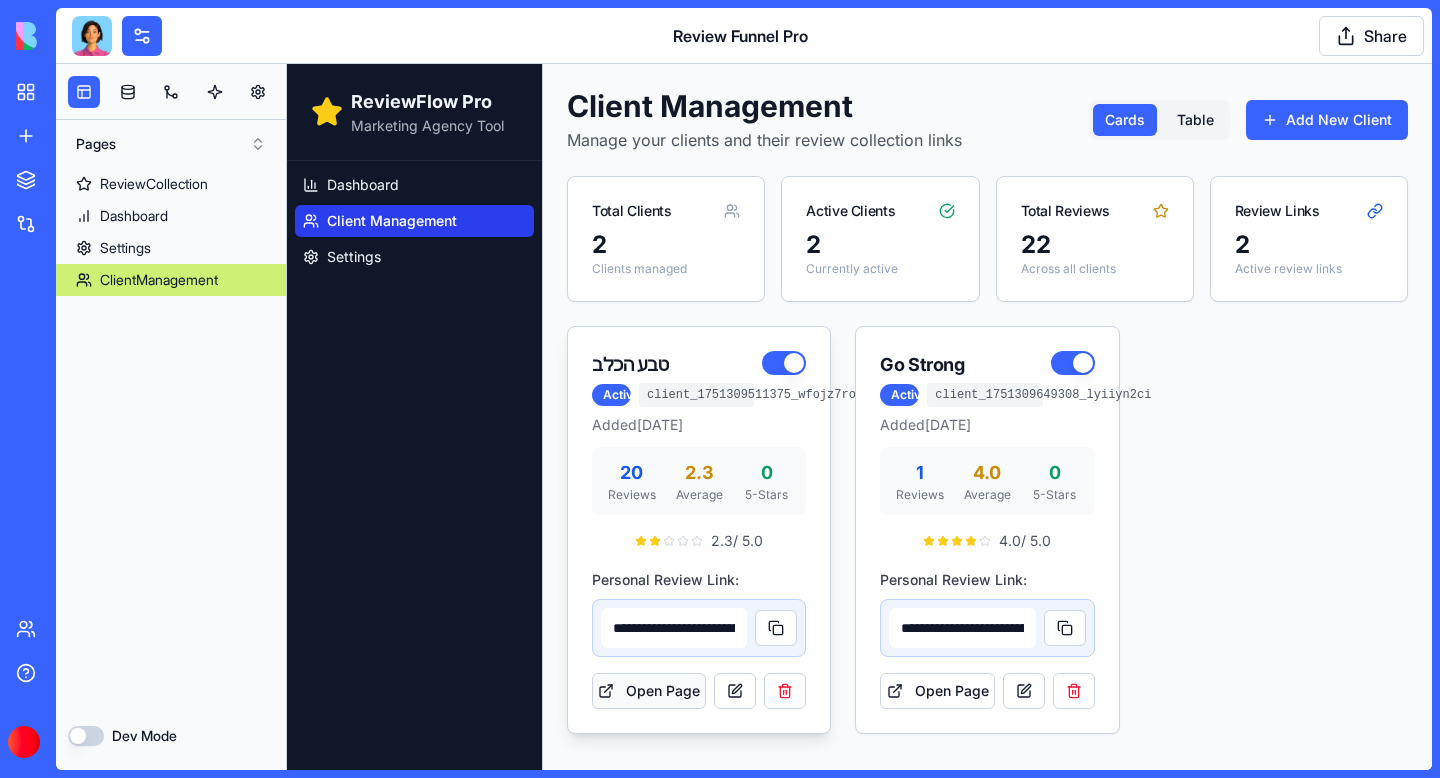 click on "Open Page" at bounding box center [649, 691] 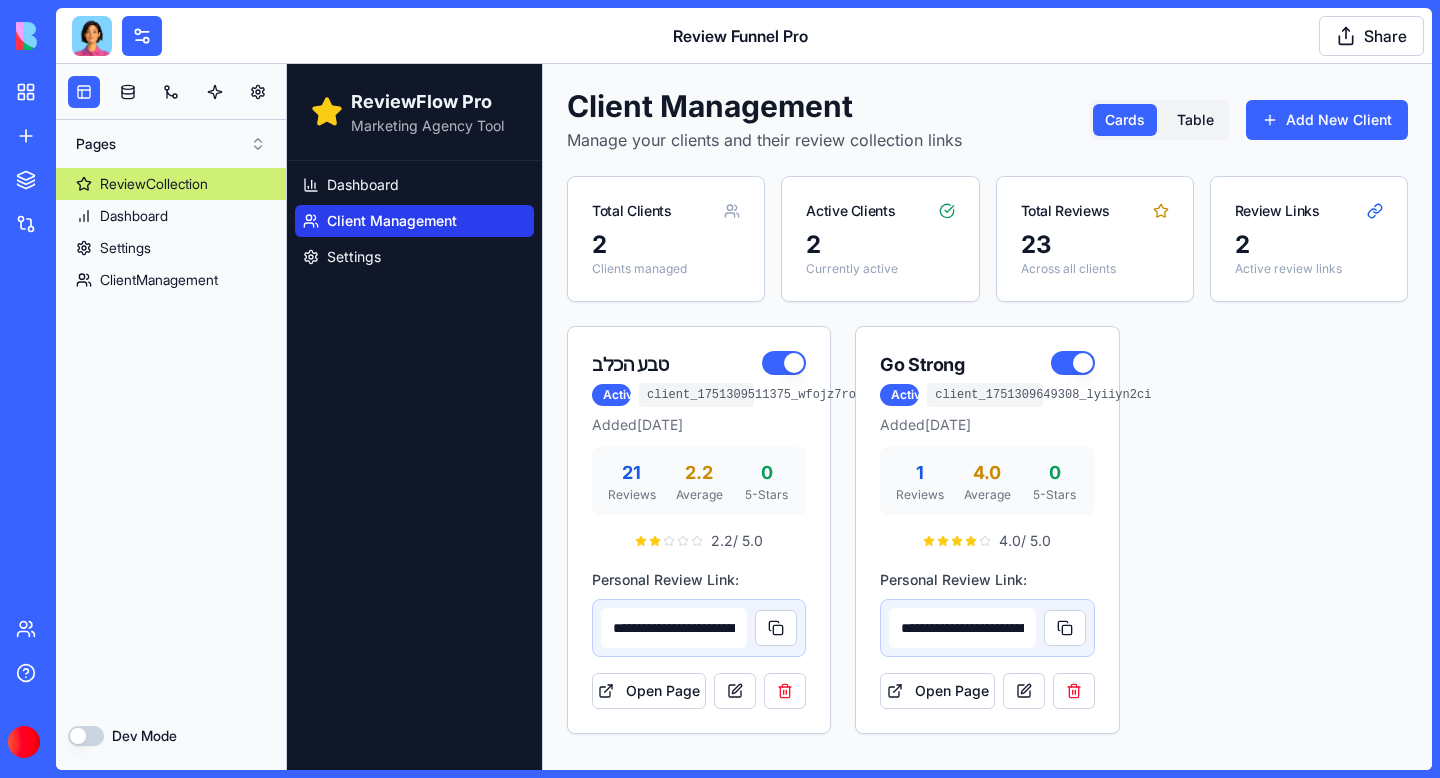 click on "ReviewCollection" at bounding box center (154, 184) 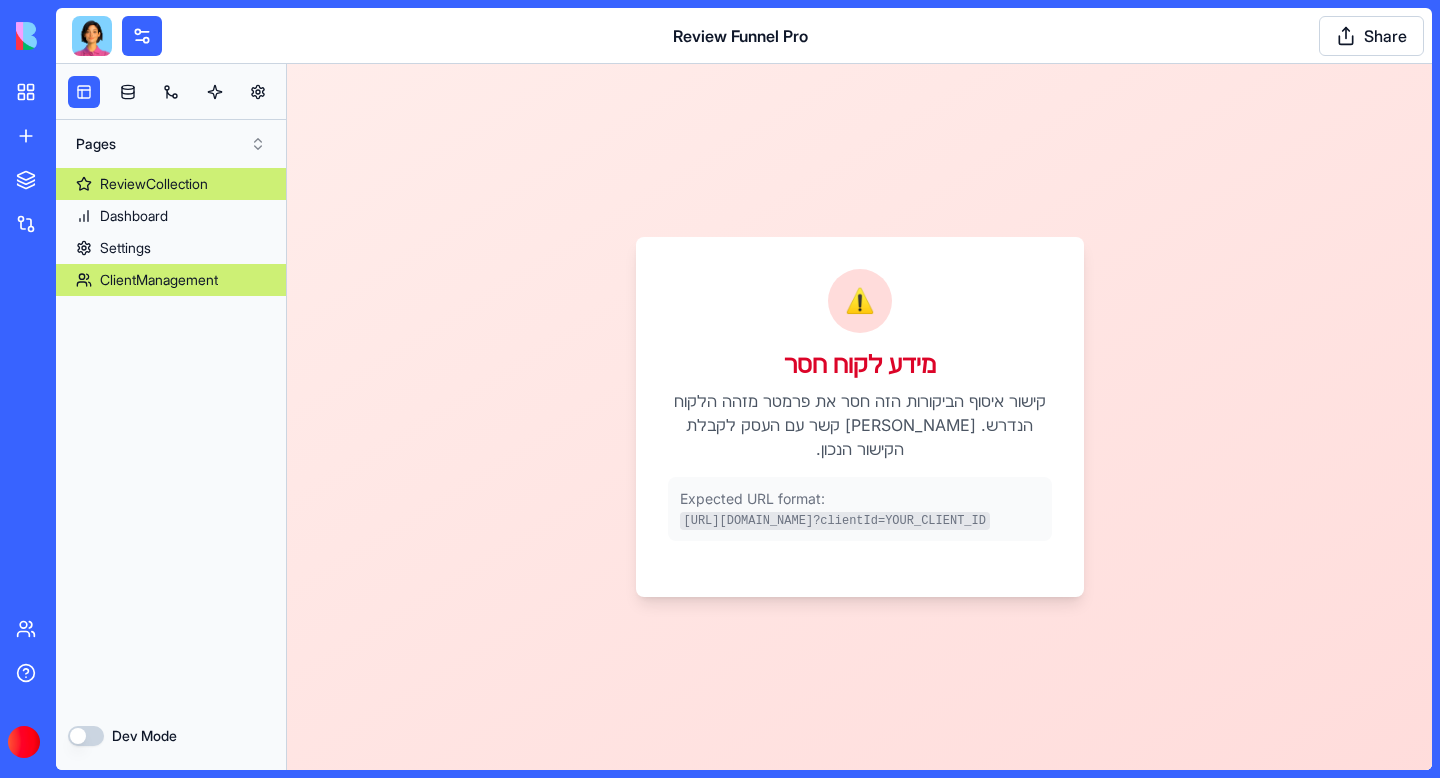 click on "ClientManagement" at bounding box center [171, 280] 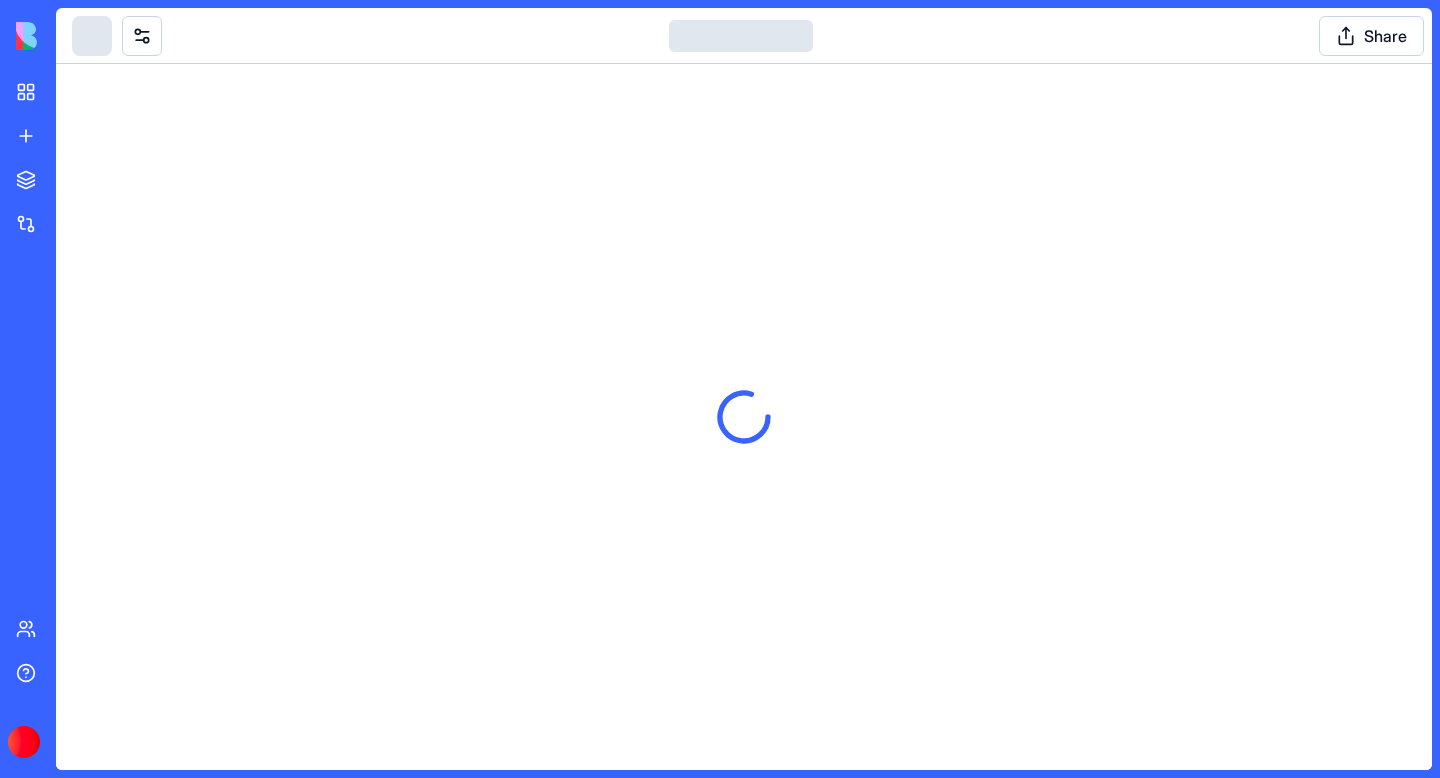 scroll, scrollTop: 0, scrollLeft: 0, axis: both 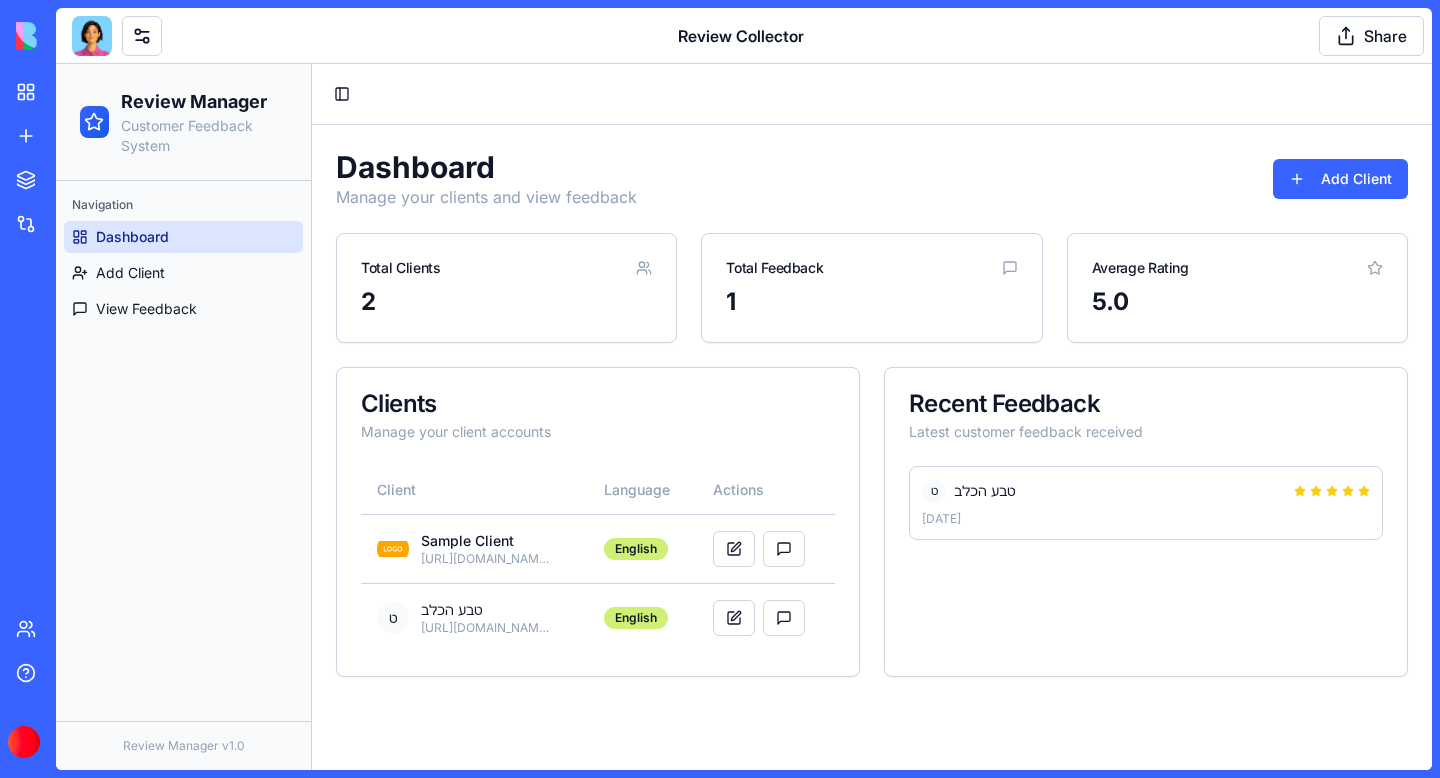 click at bounding box center [92, 36] 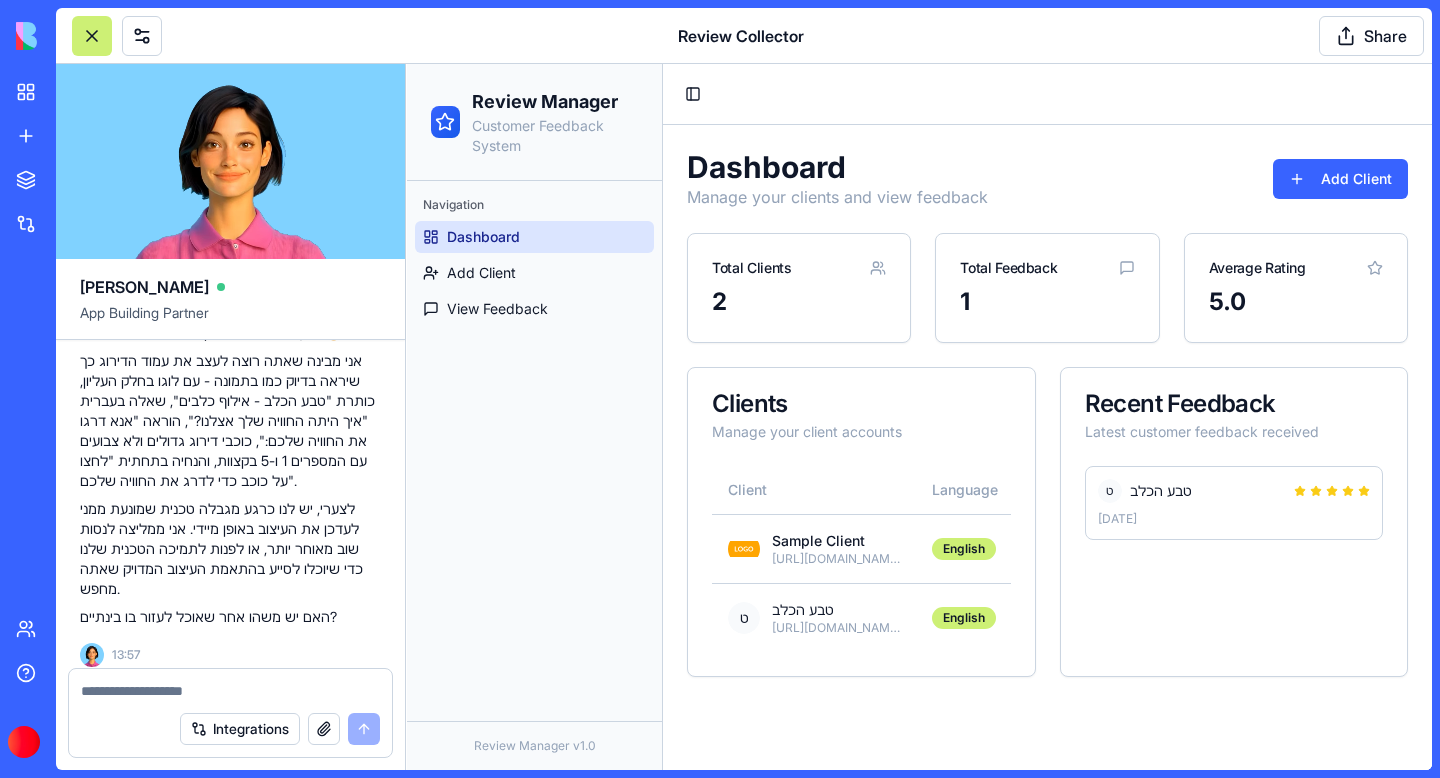 scroll, scrollTop: 3991, scrollLeft: 0, axis: vertical 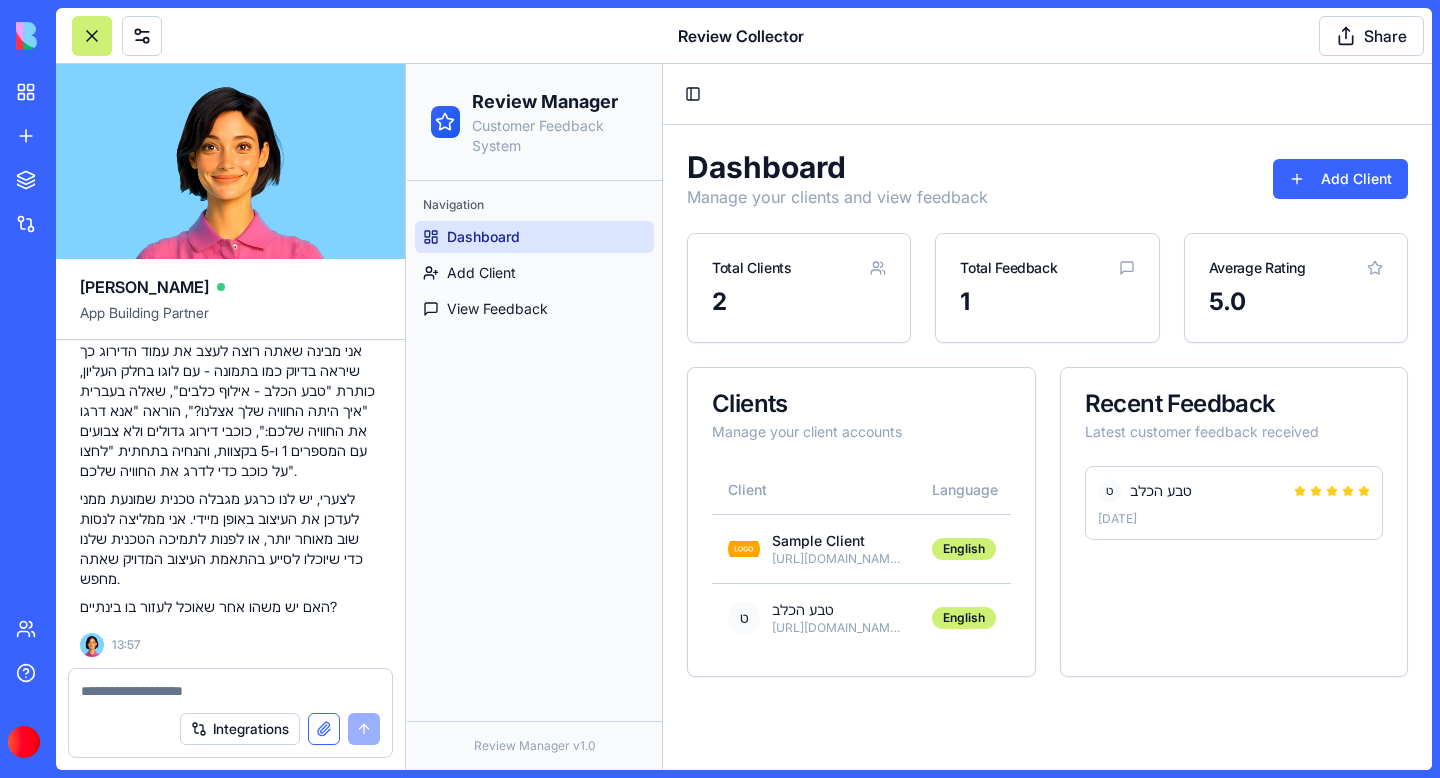 click at bounding box center (324, 729) 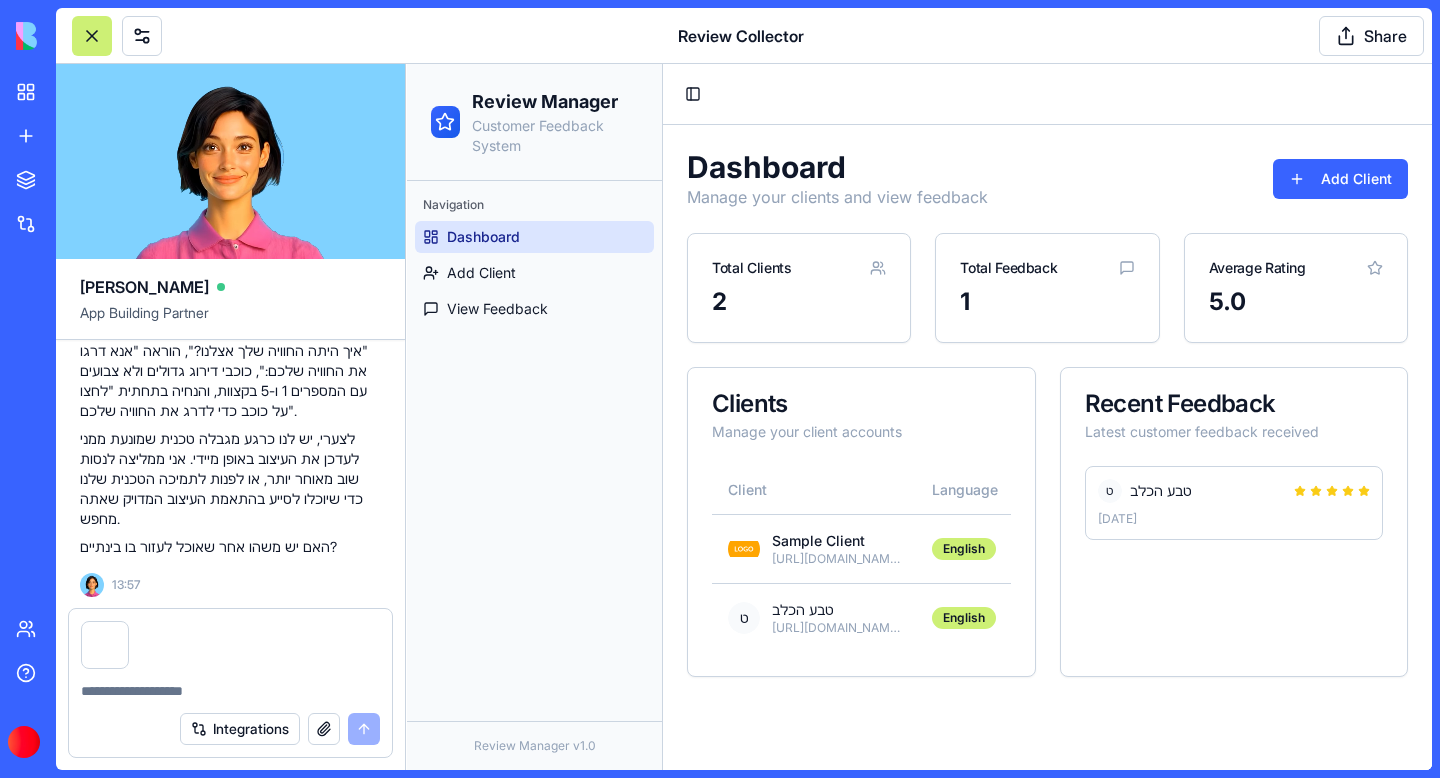 type 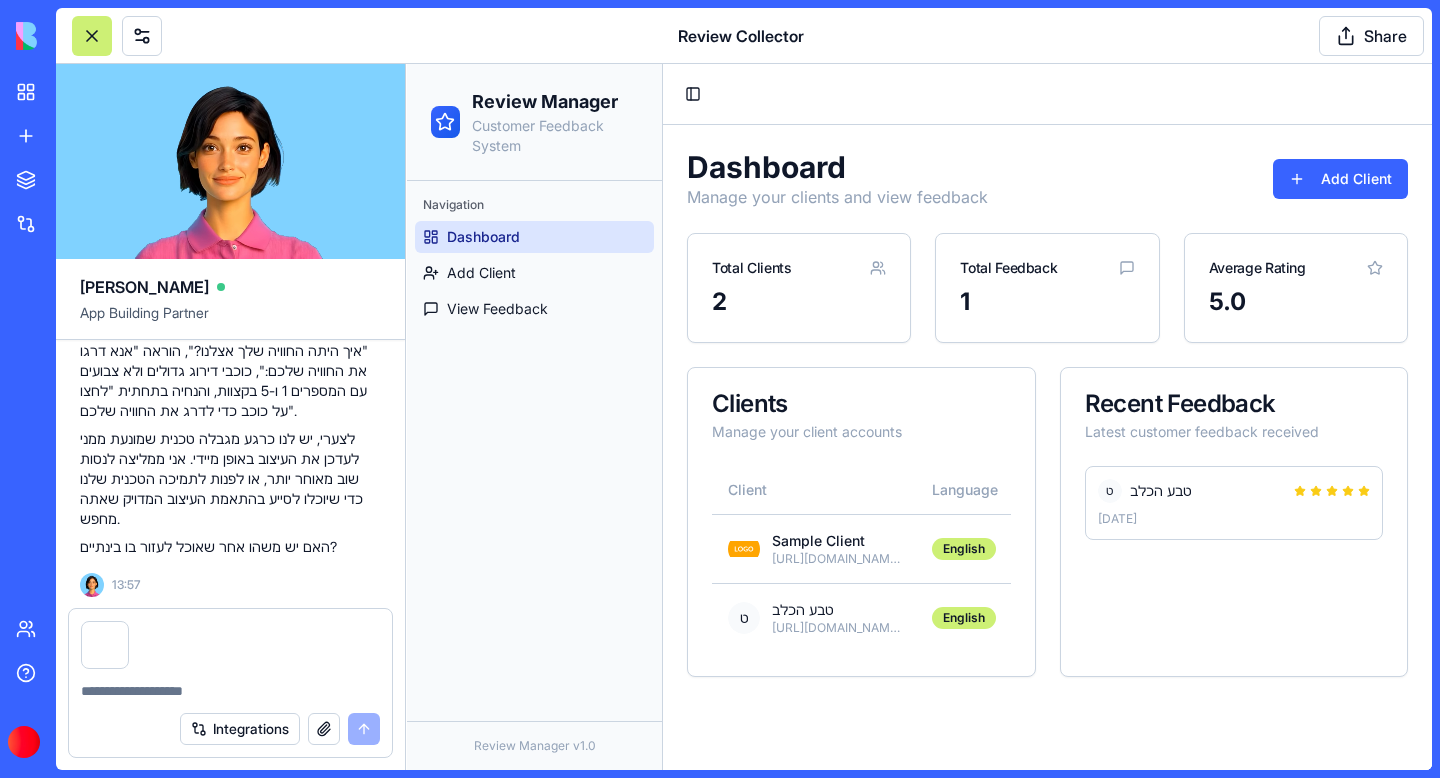 click at bounding box center [230, 691] 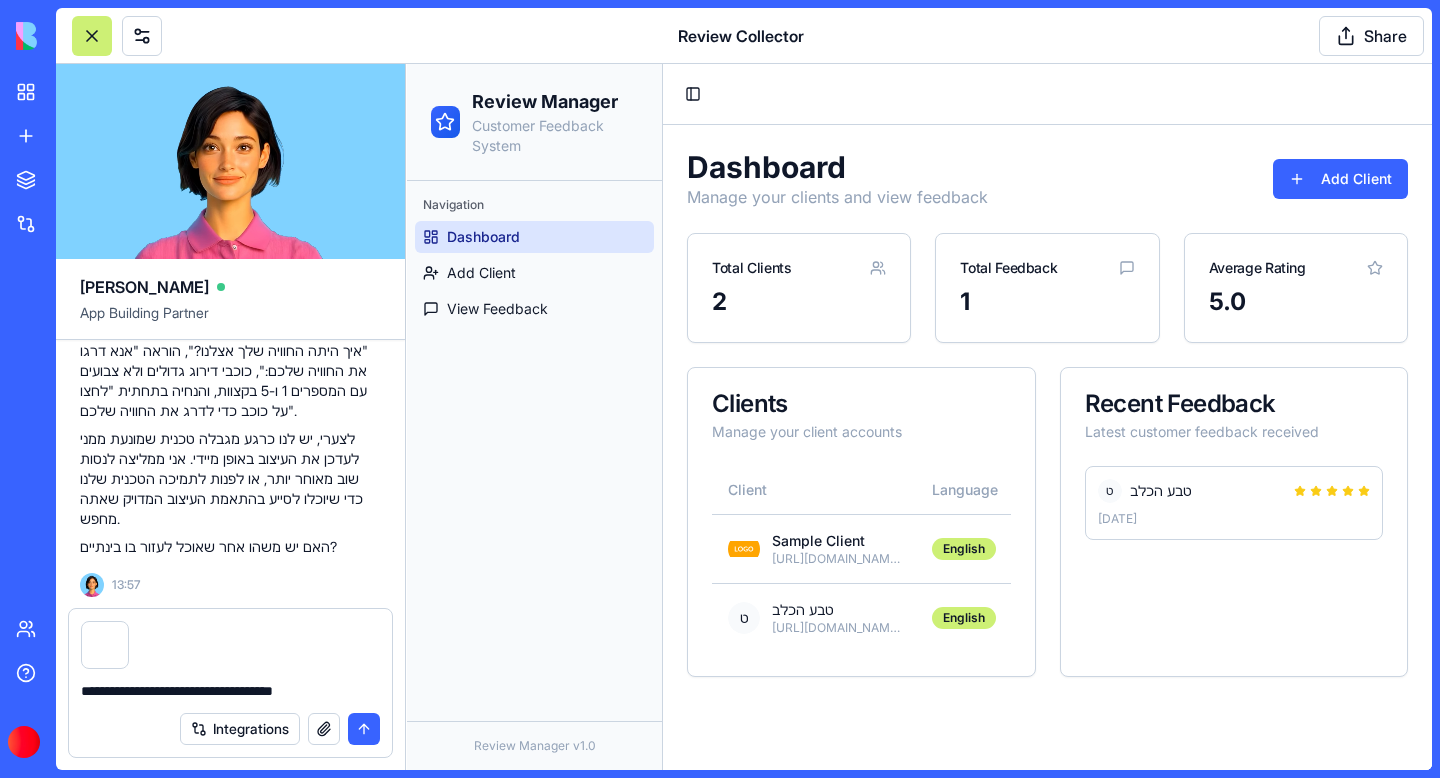 type on "**********" 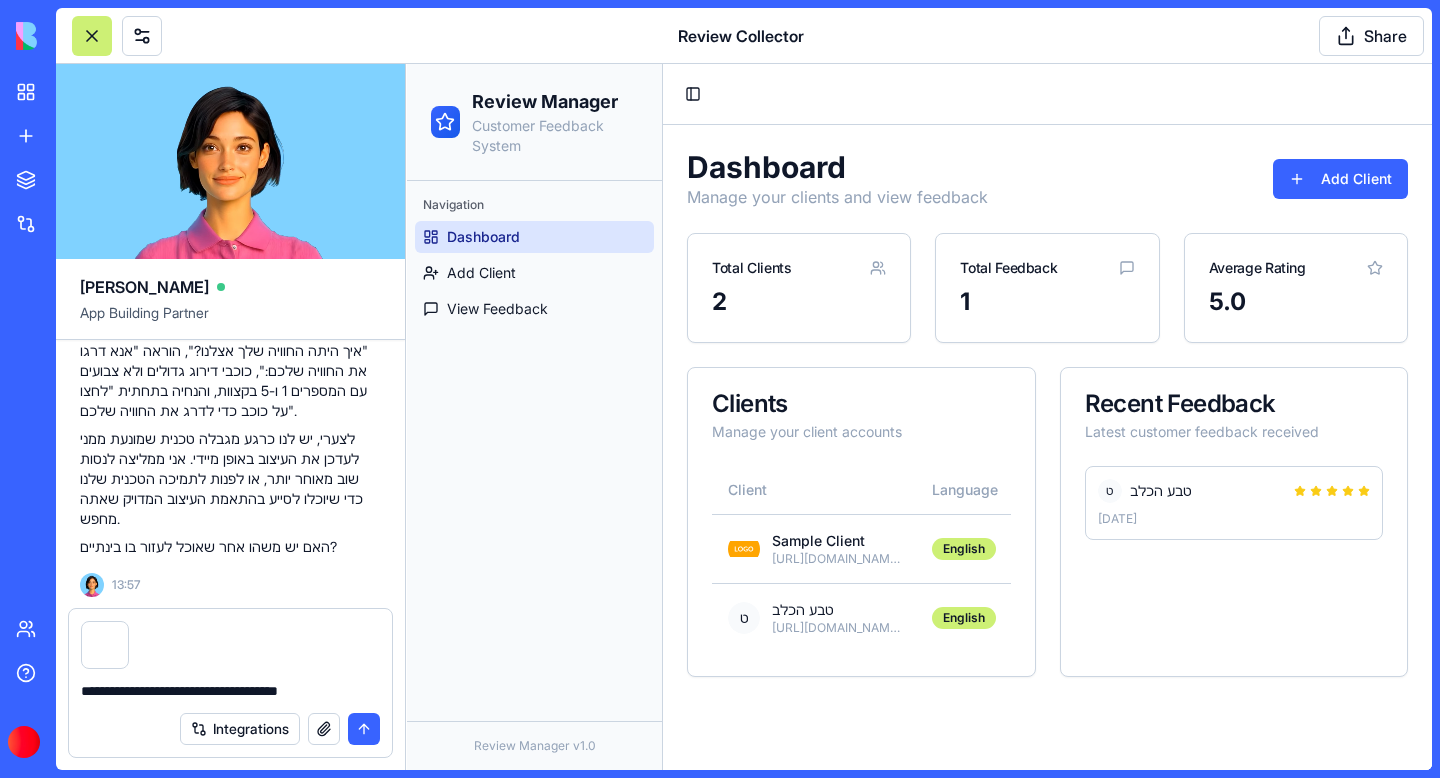 type 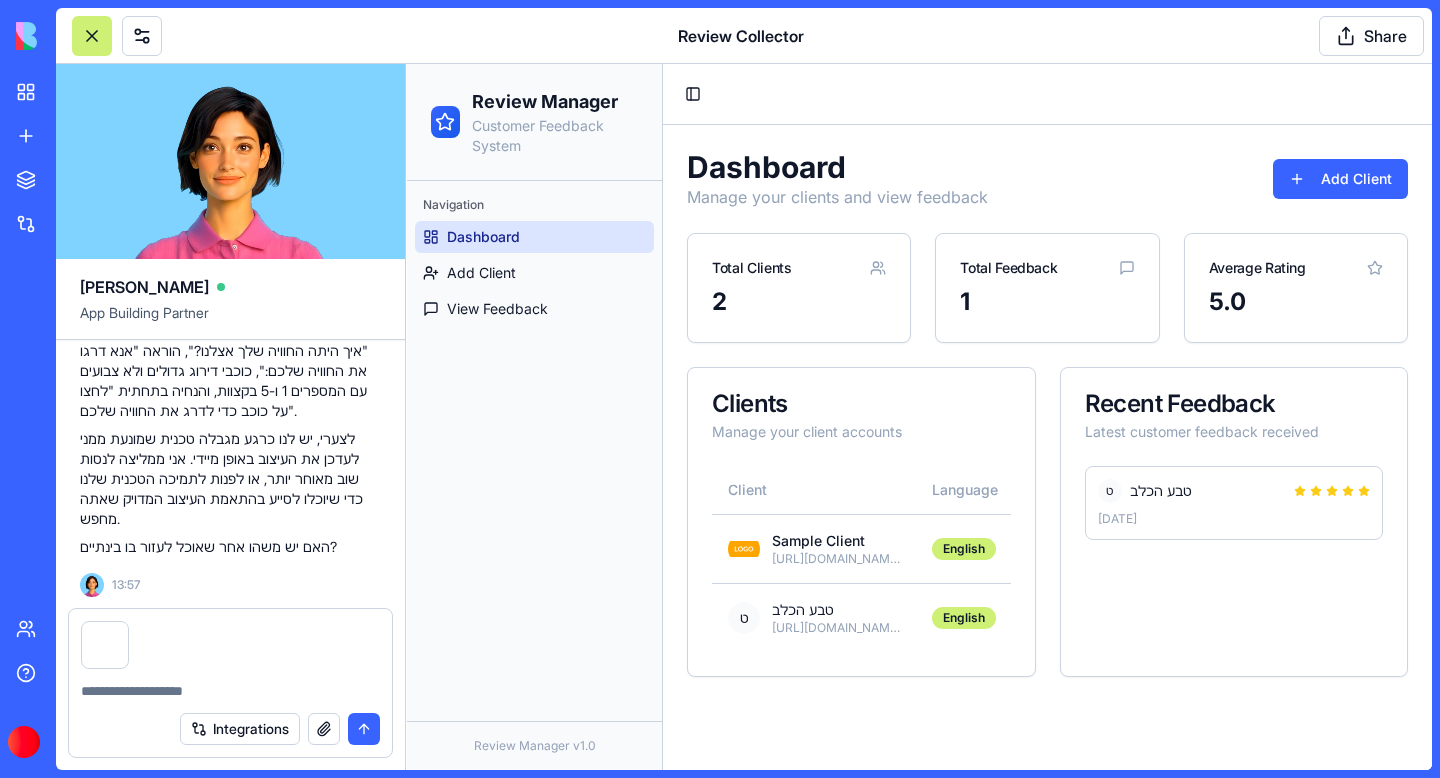 scroll, scrollTop: 4123, scrollLeft: 0, axis: vertical 